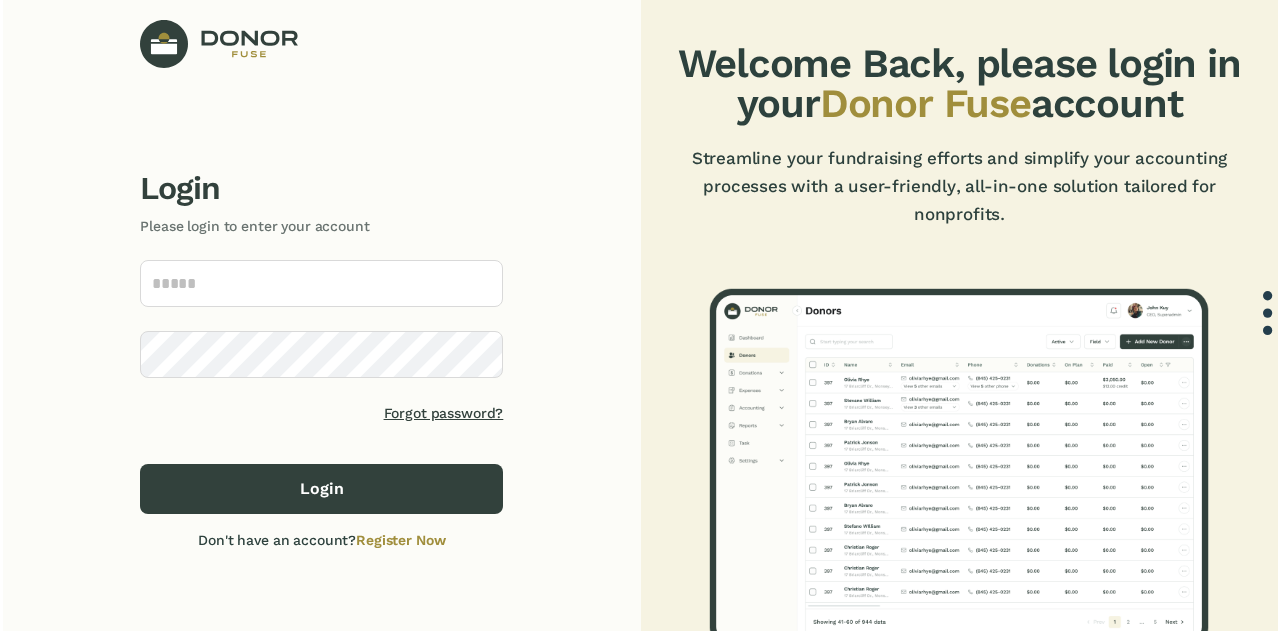 scroll, scrollTop: 0, scrollLeft: 0, axis: both 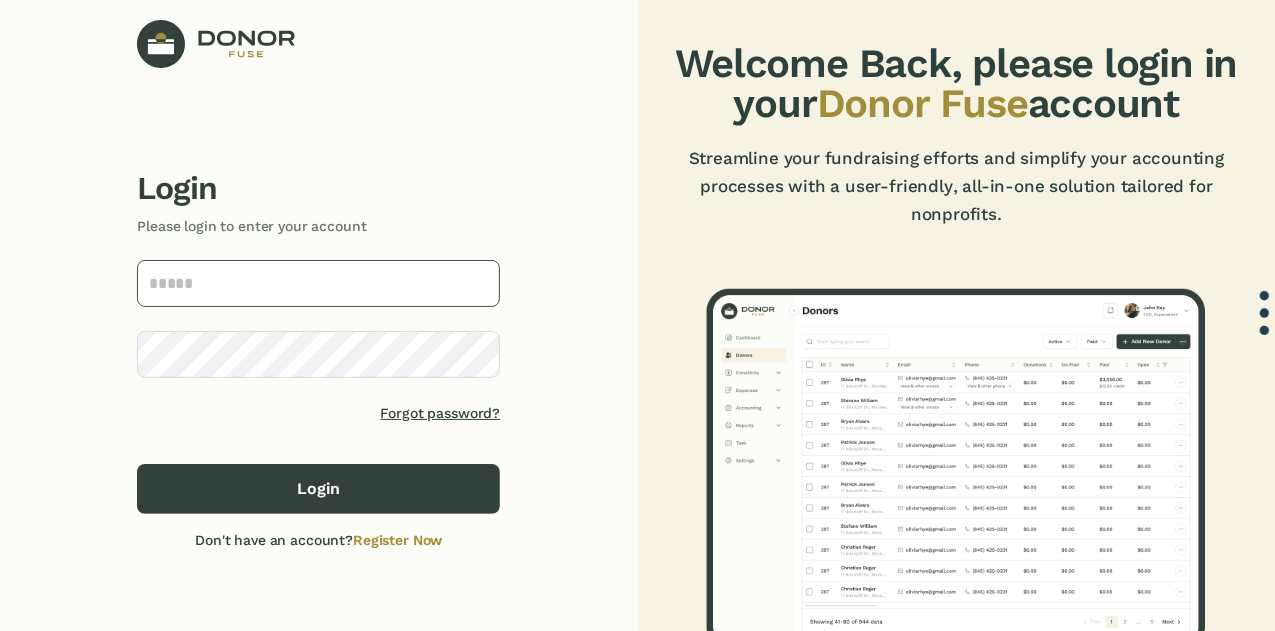 type on "**********" 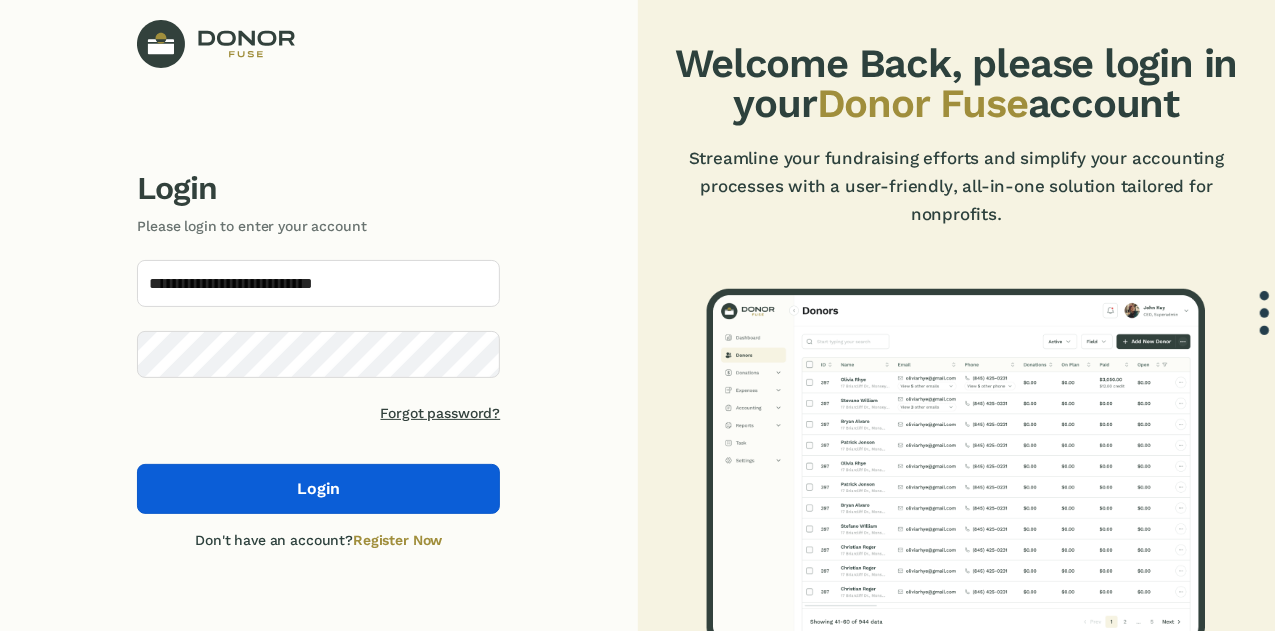 click on "Login" 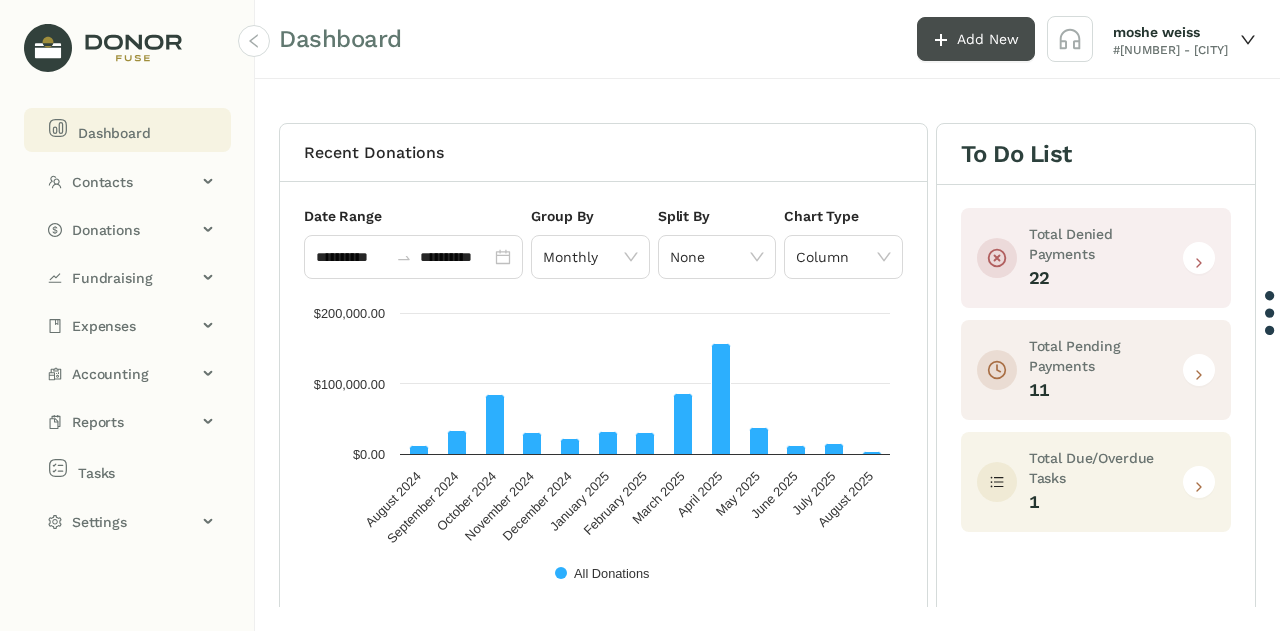 click on "Add New" 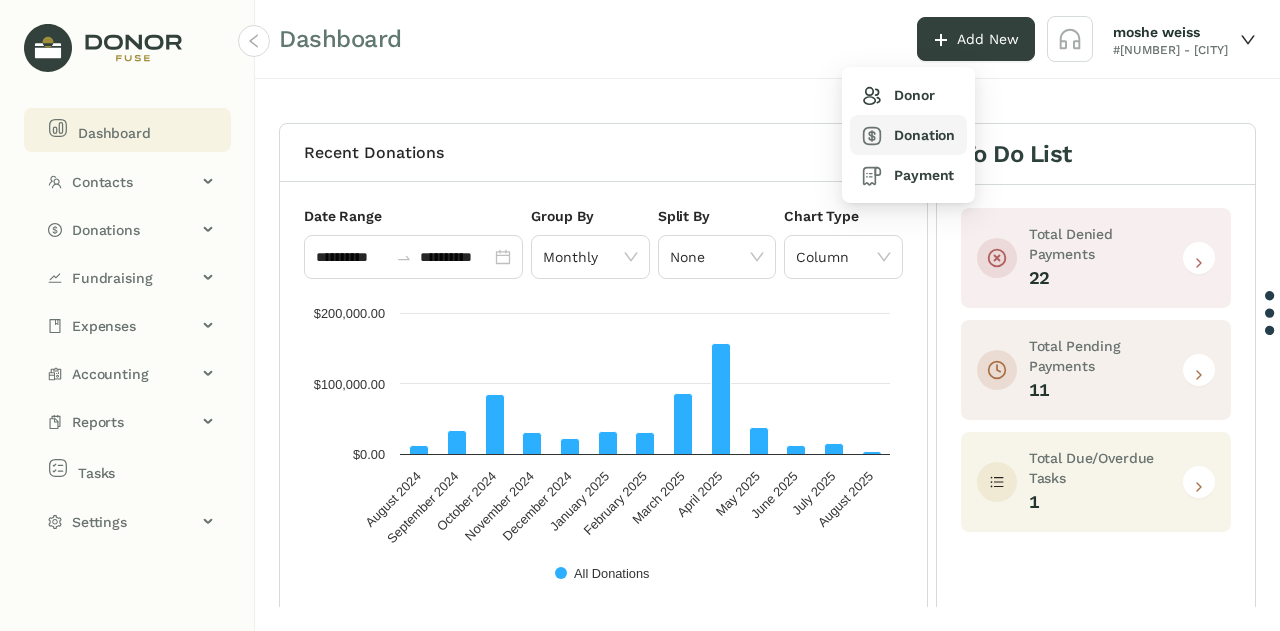 click on "Donation" at bounding box center [908, 135] 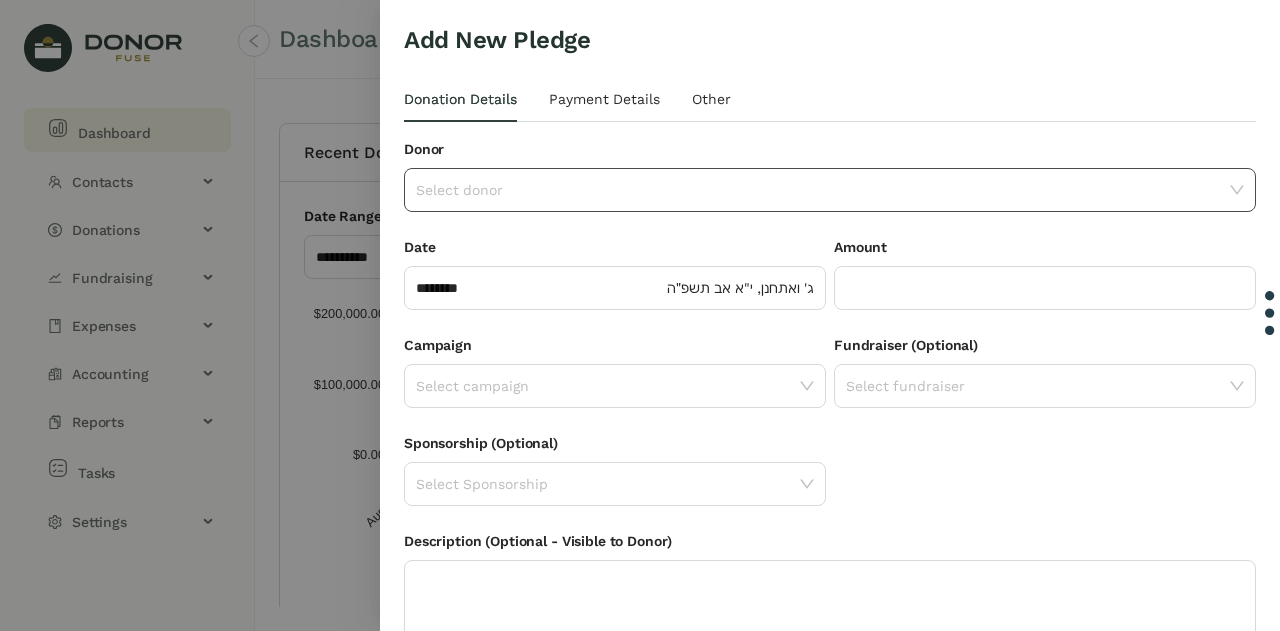 click 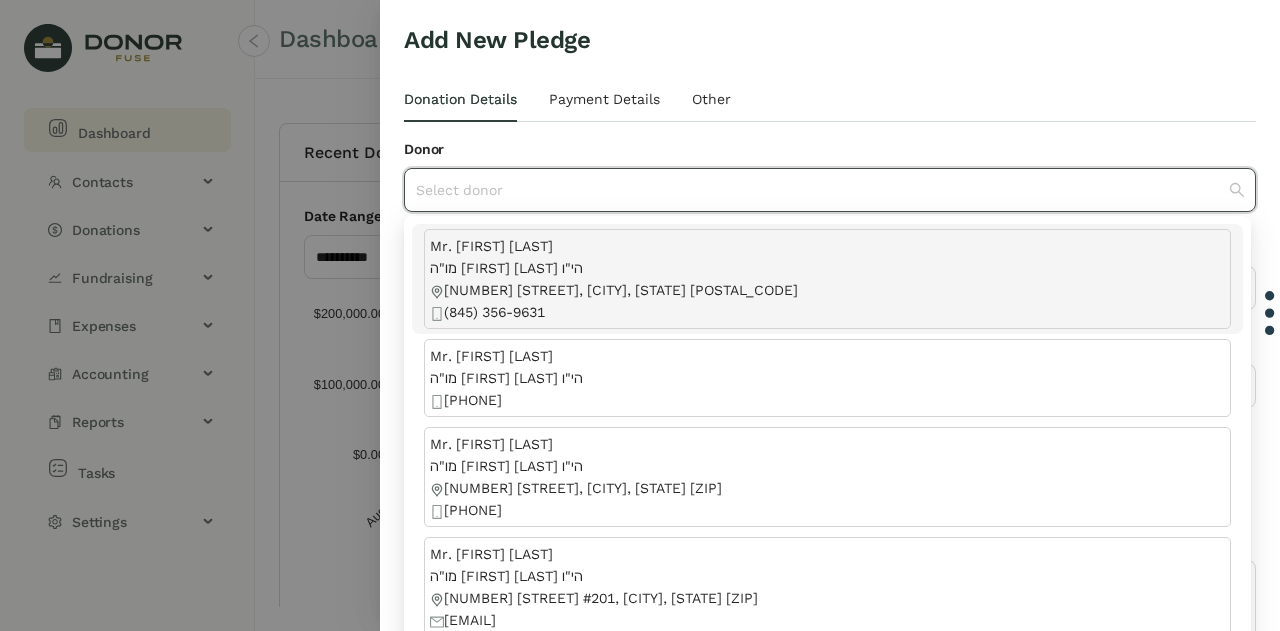 type on "*" 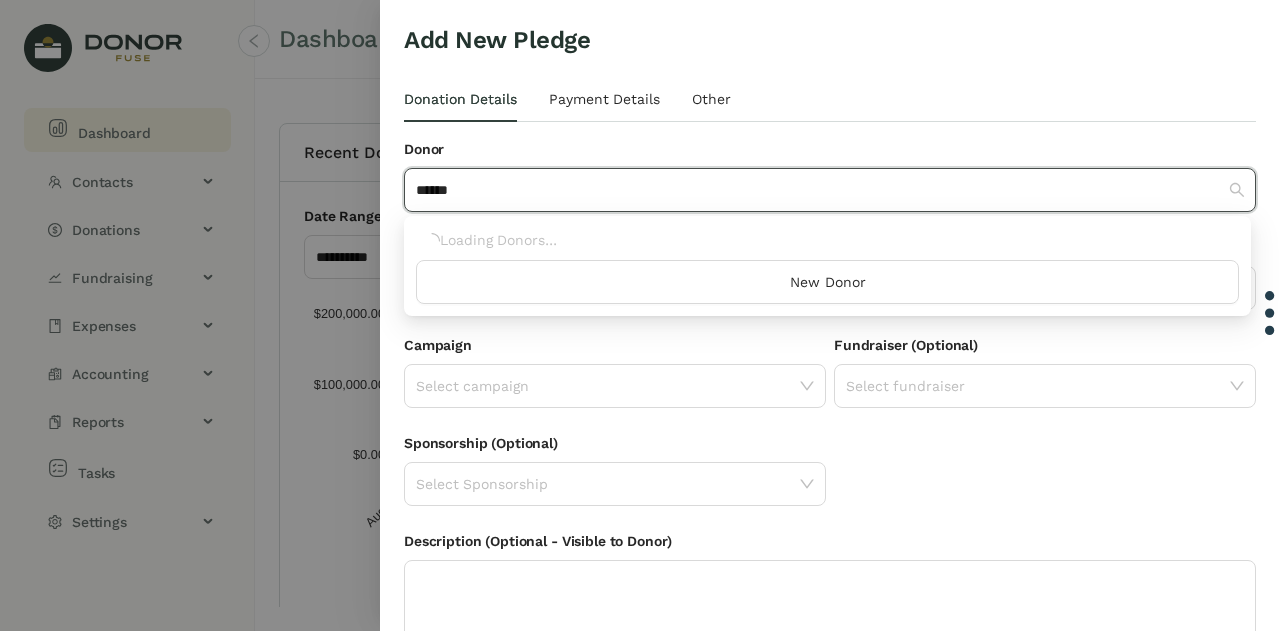 scroll, scrollTop: 0, scrollLeft: 0, axis: both 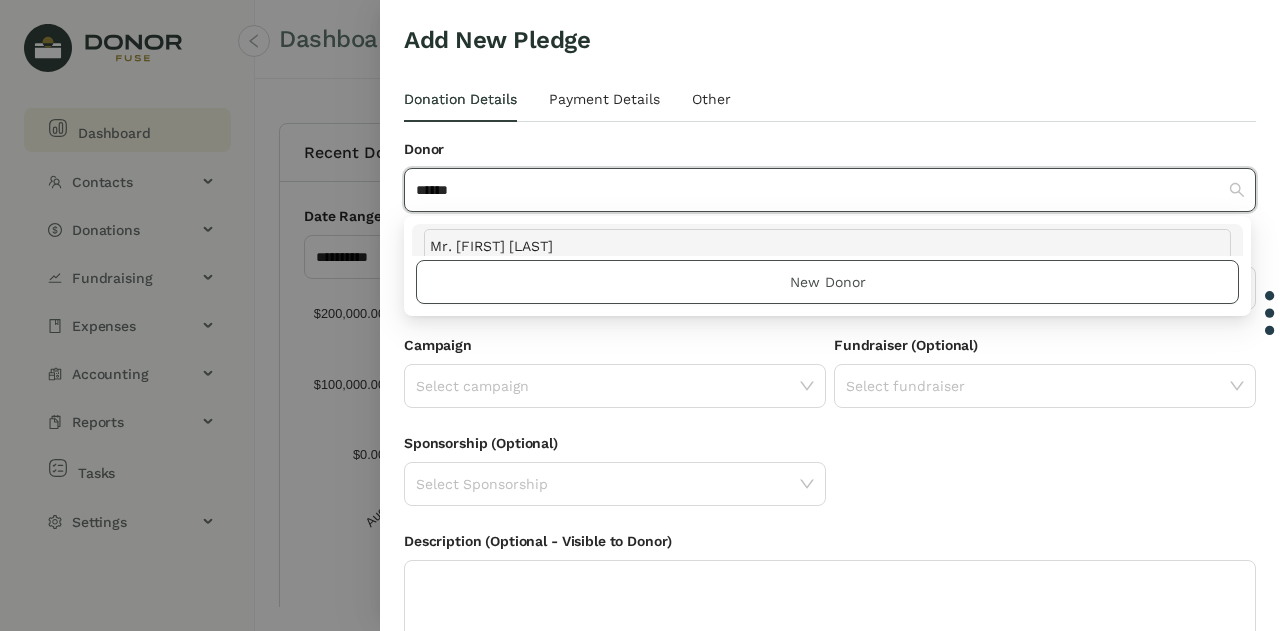 type on "******" 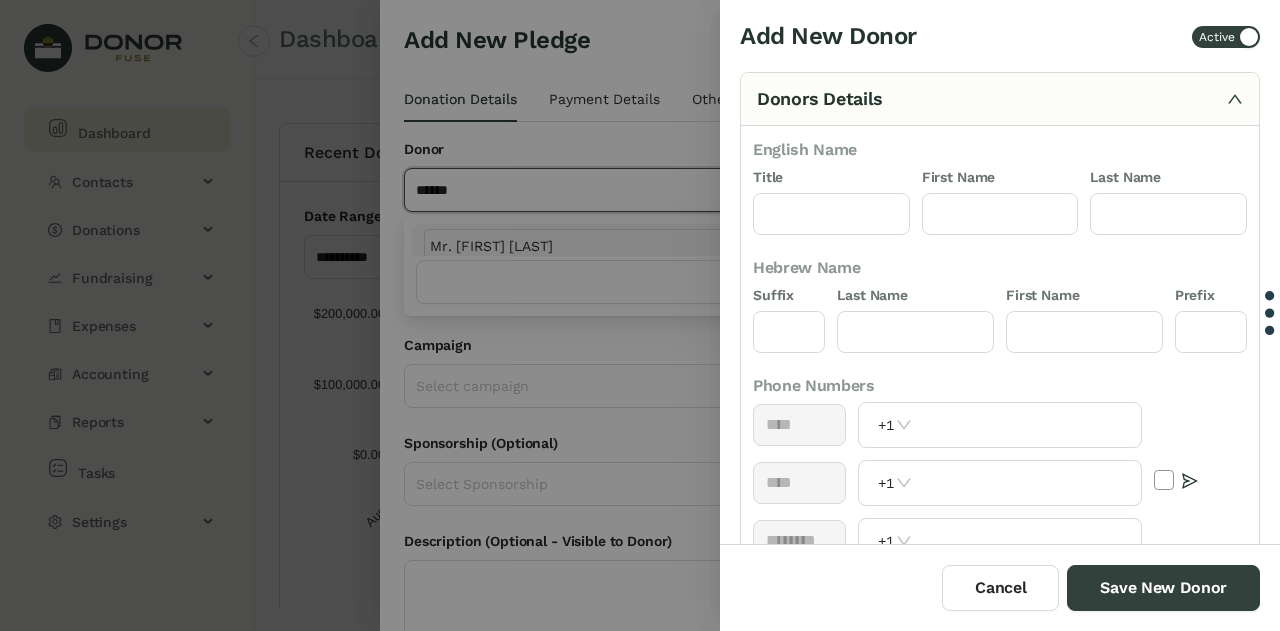 click at bounding box center (640, 315) 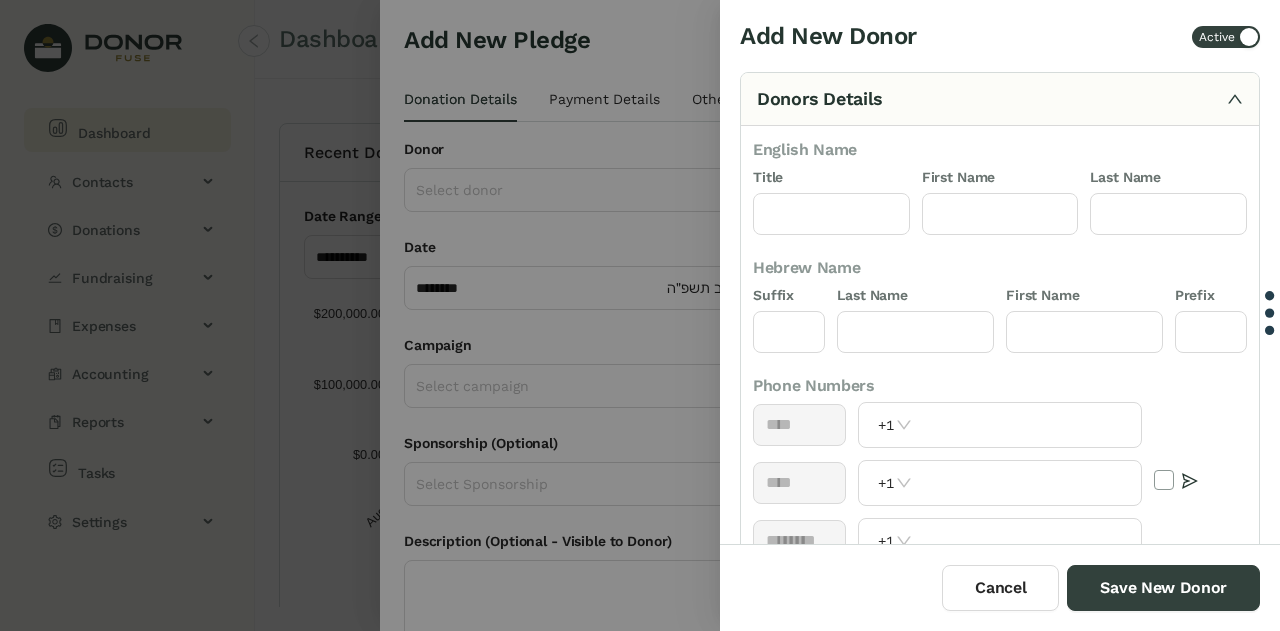 click at bounding box center (640, 315) 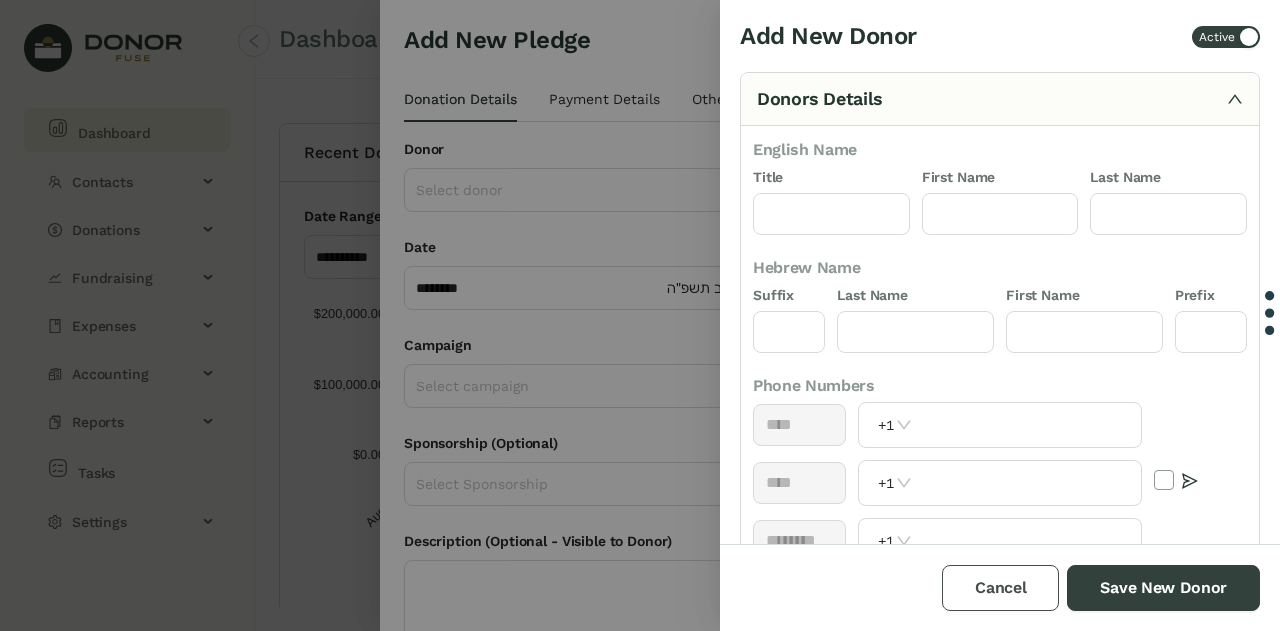 click on "Cancel" at bounding box center (1000, 588) 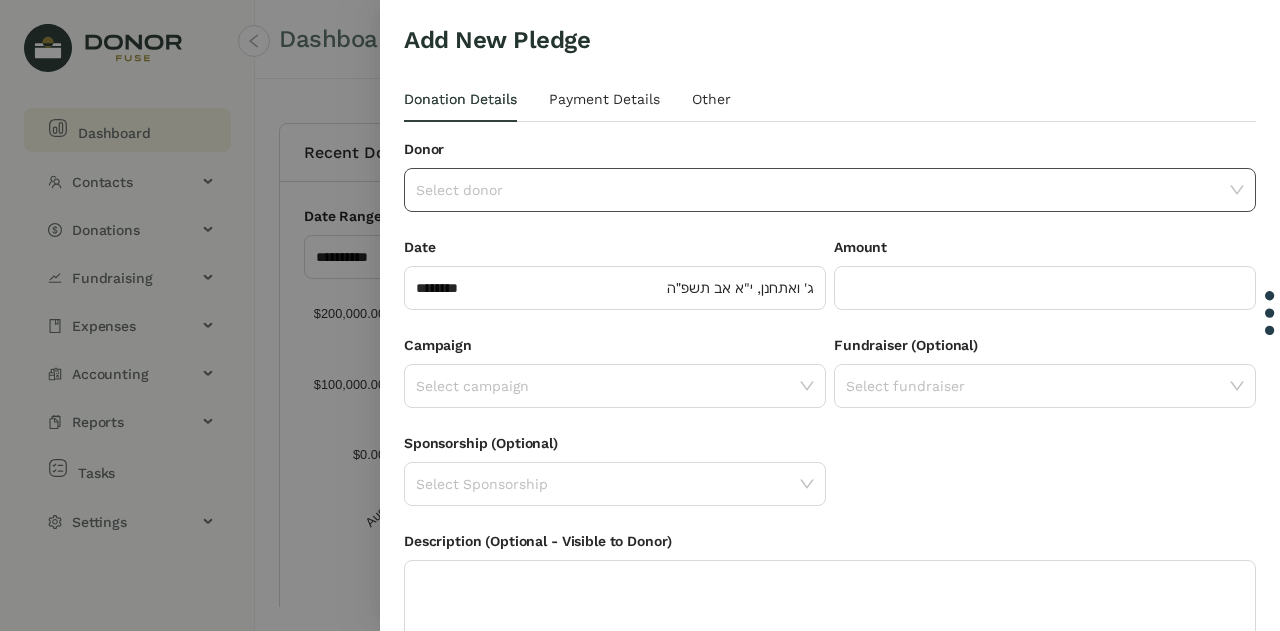click 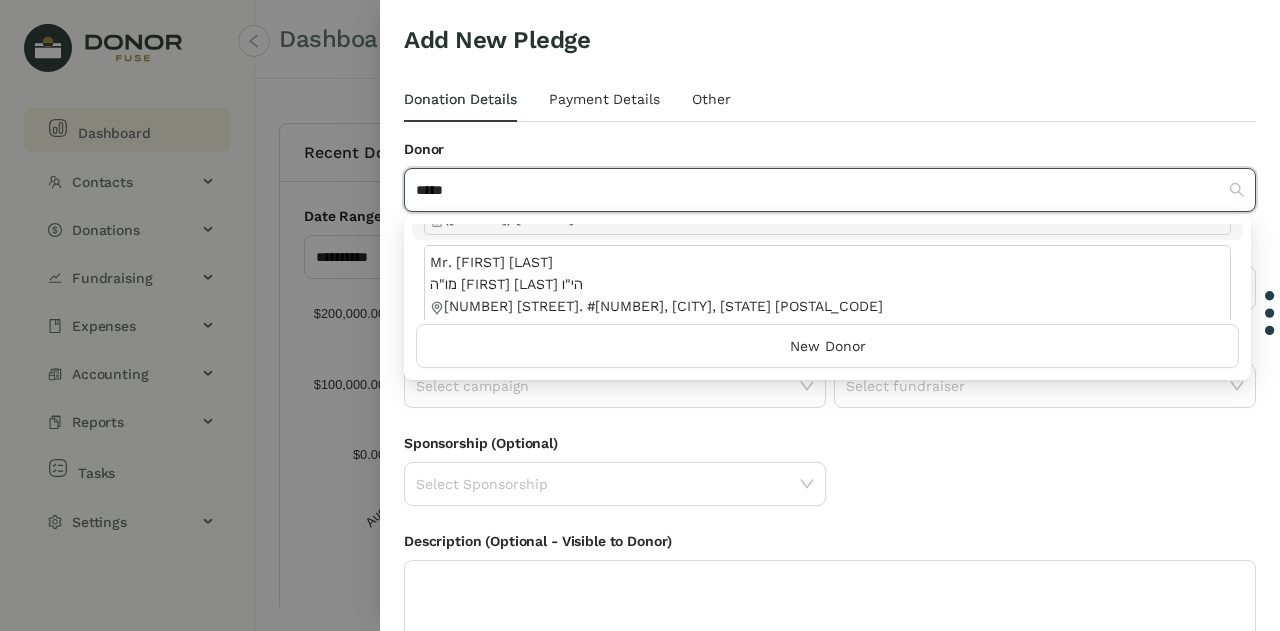 scroll, scrollTop: 104, scrollLeft: 0, axis: vertical 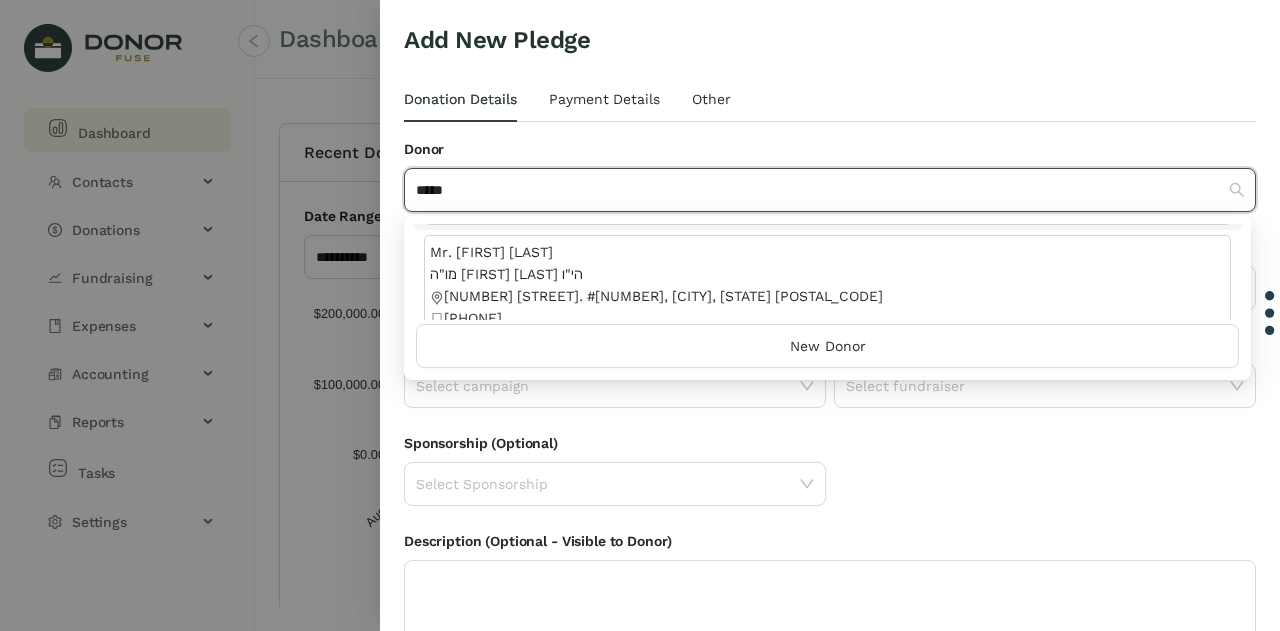type on "*****" 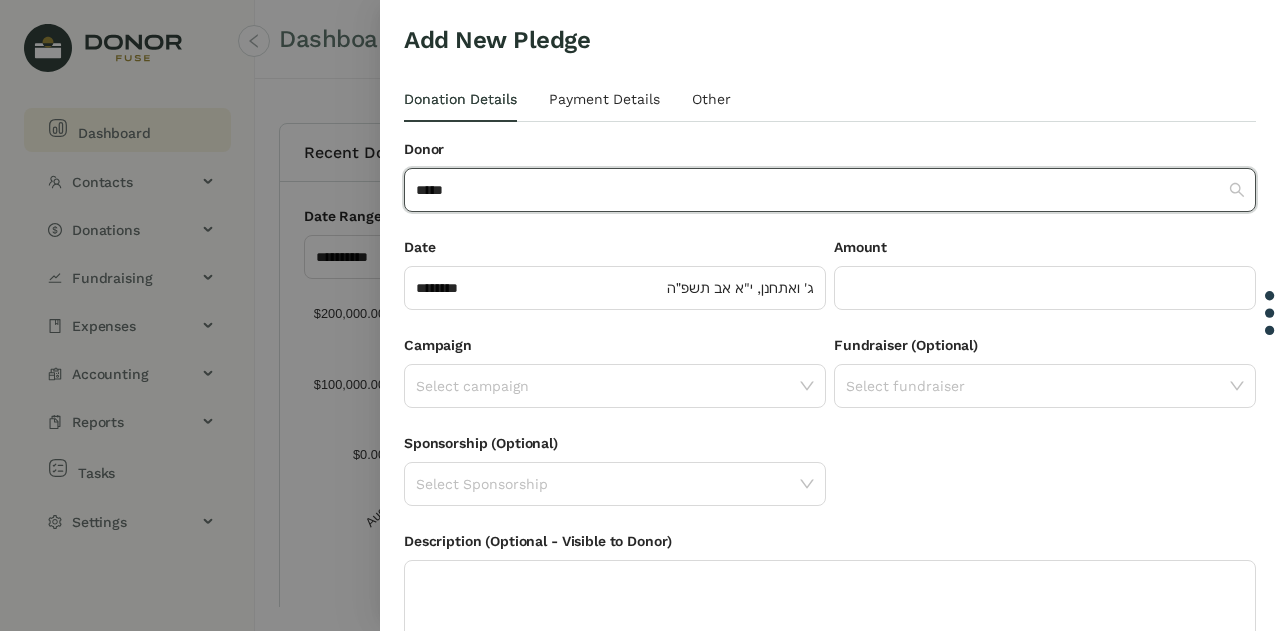 type 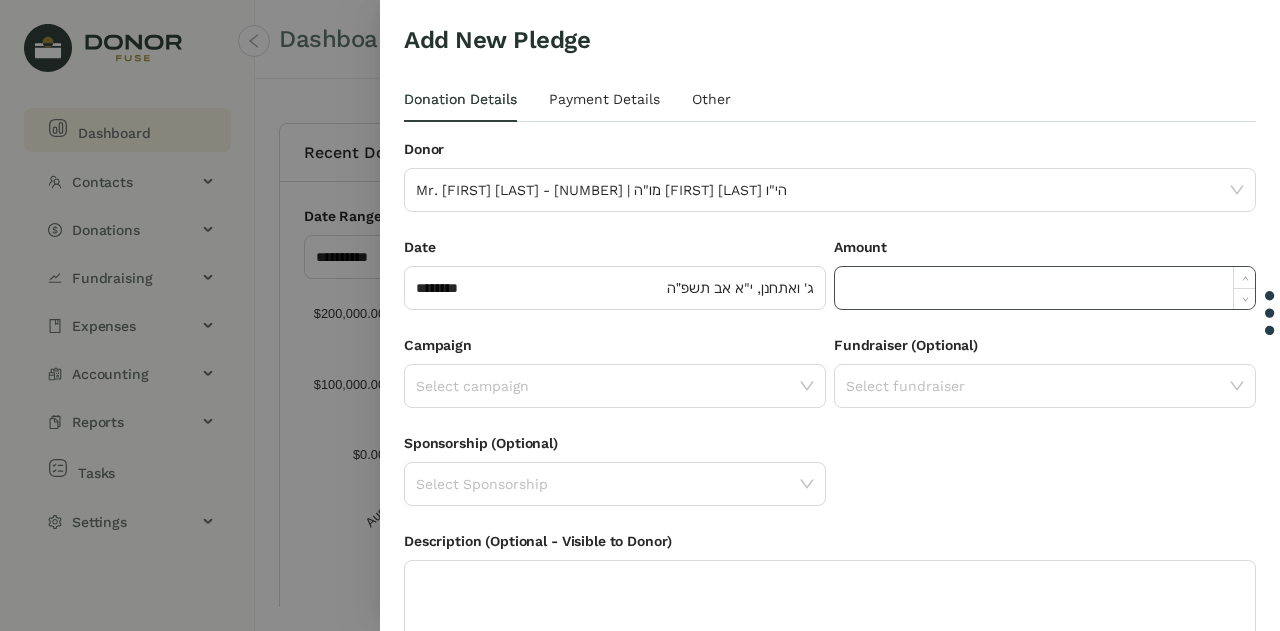 click 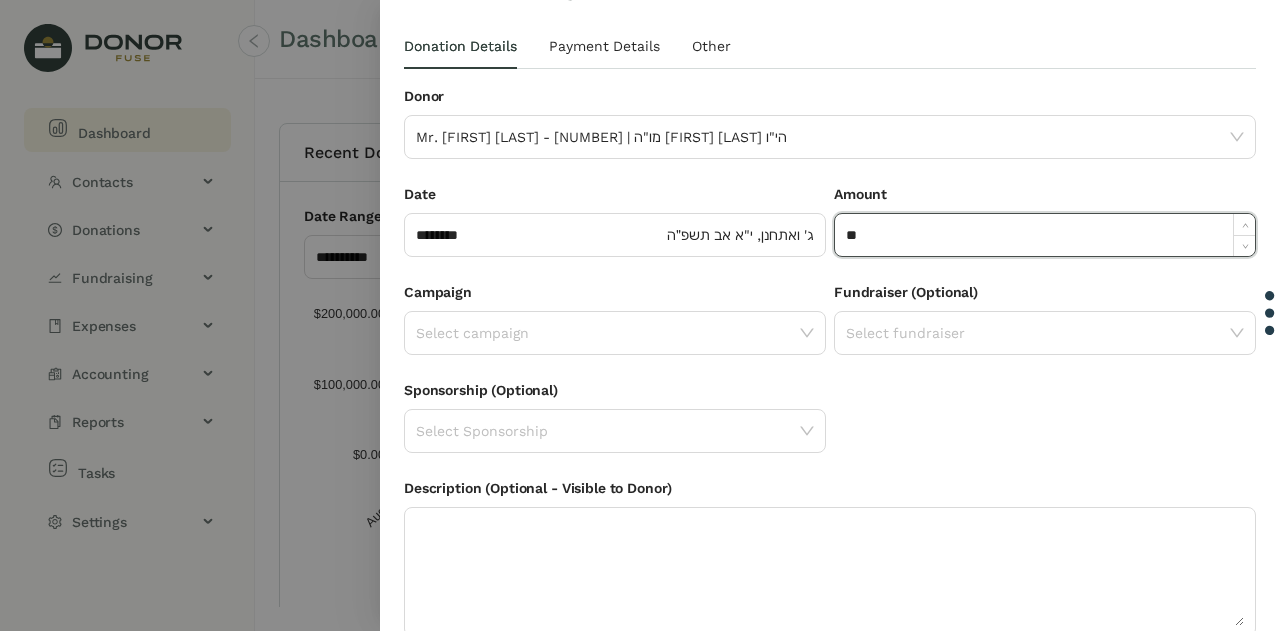 scroll, scrollTop: 49, scrollLeft: 0, axis: vertical 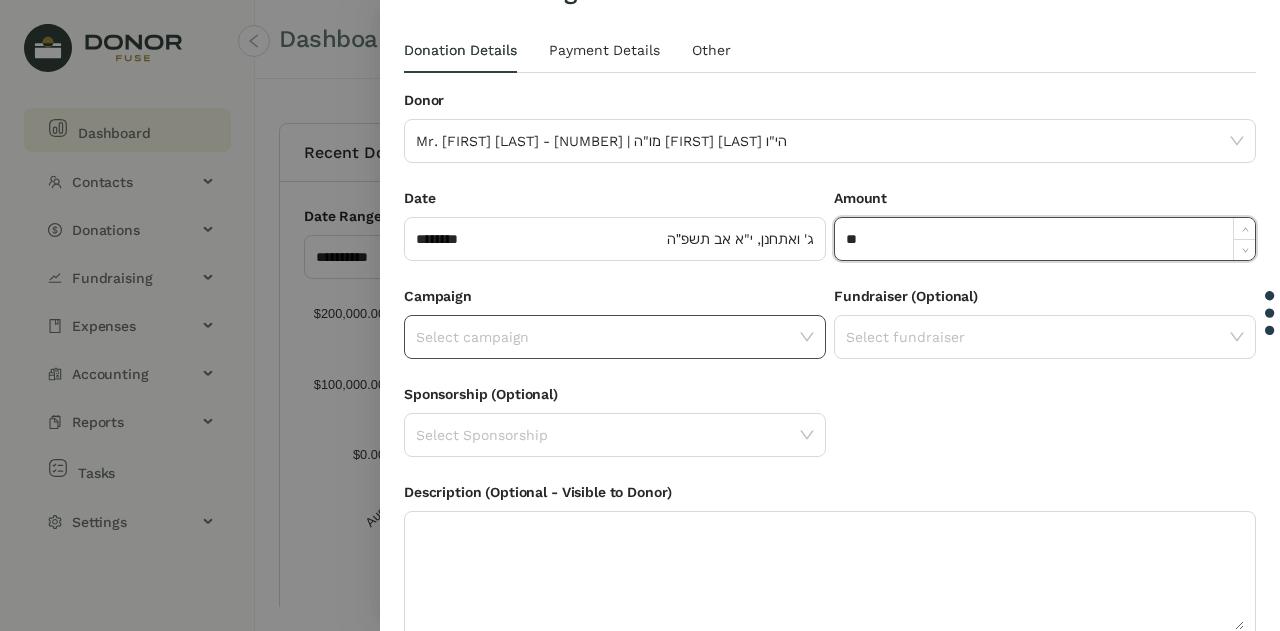 click 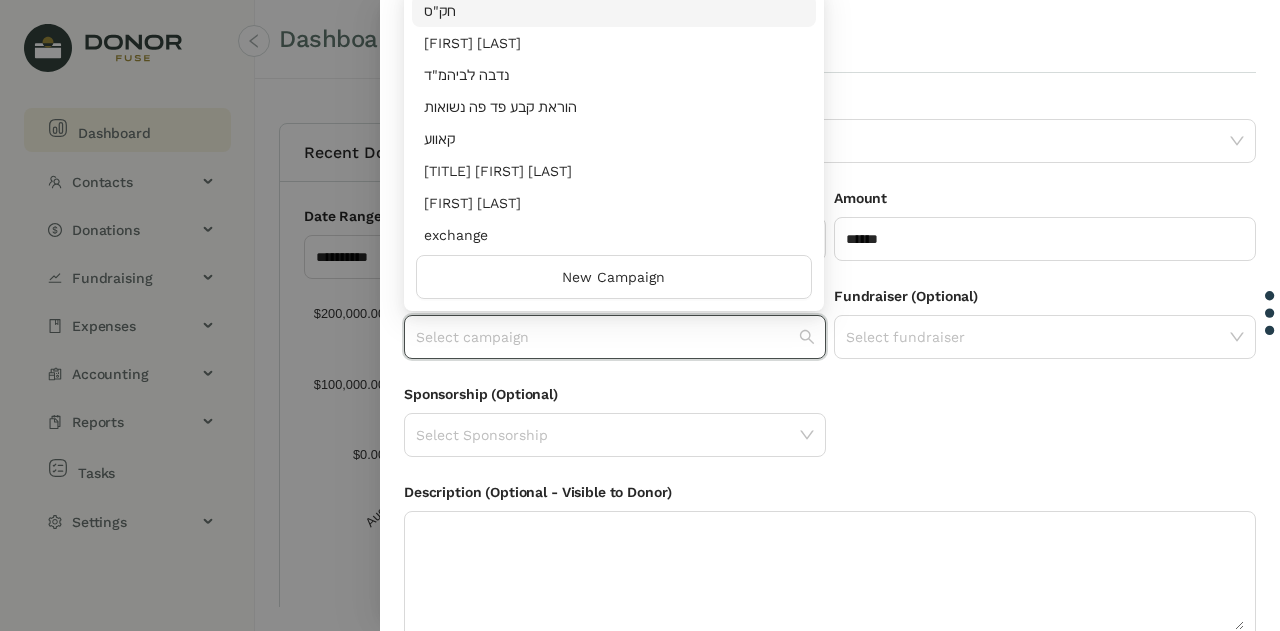 type on "*" 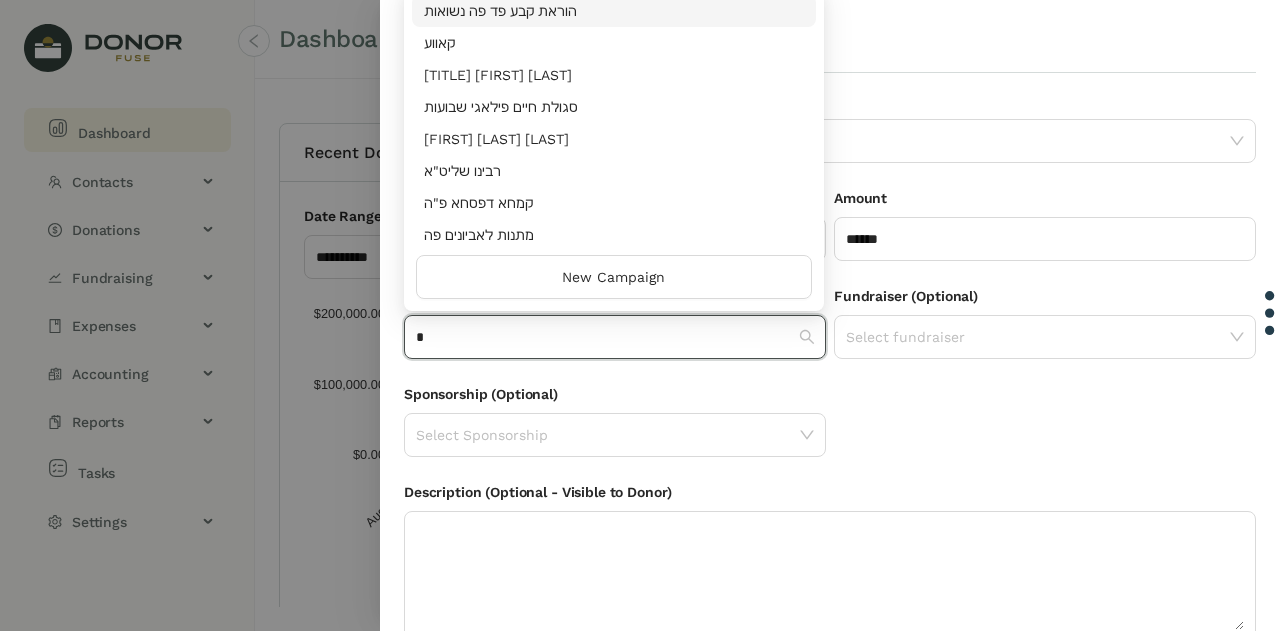 type 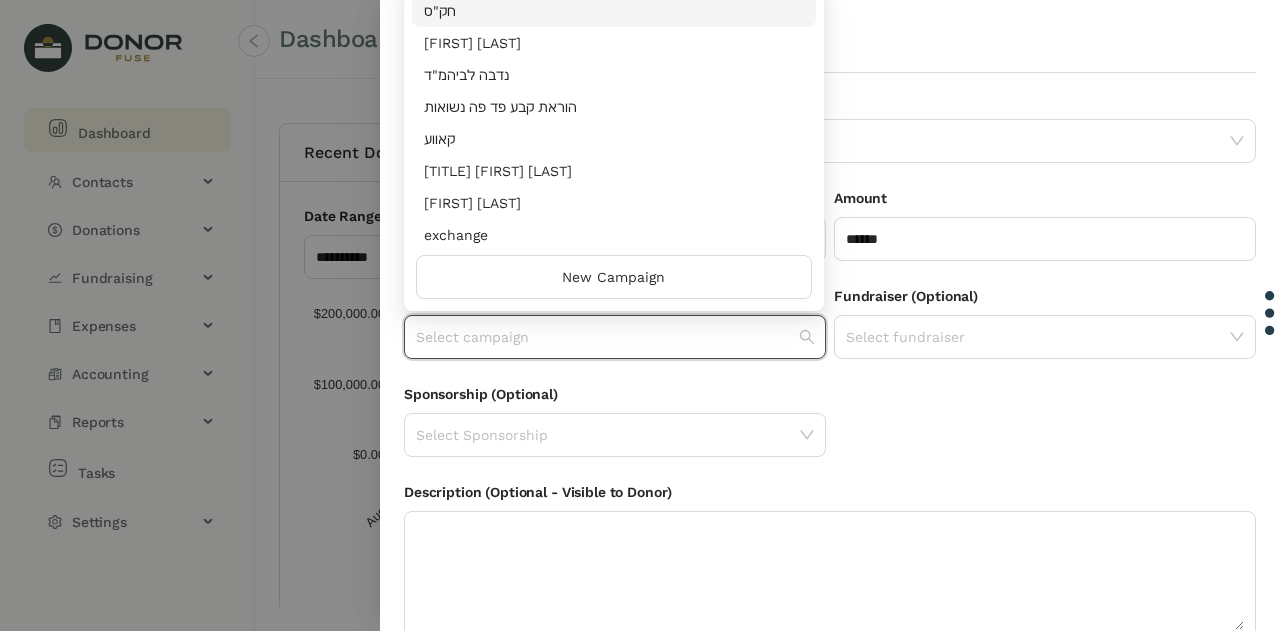click on "[FIRST] [LAST]" at bounding box center (614, 203) 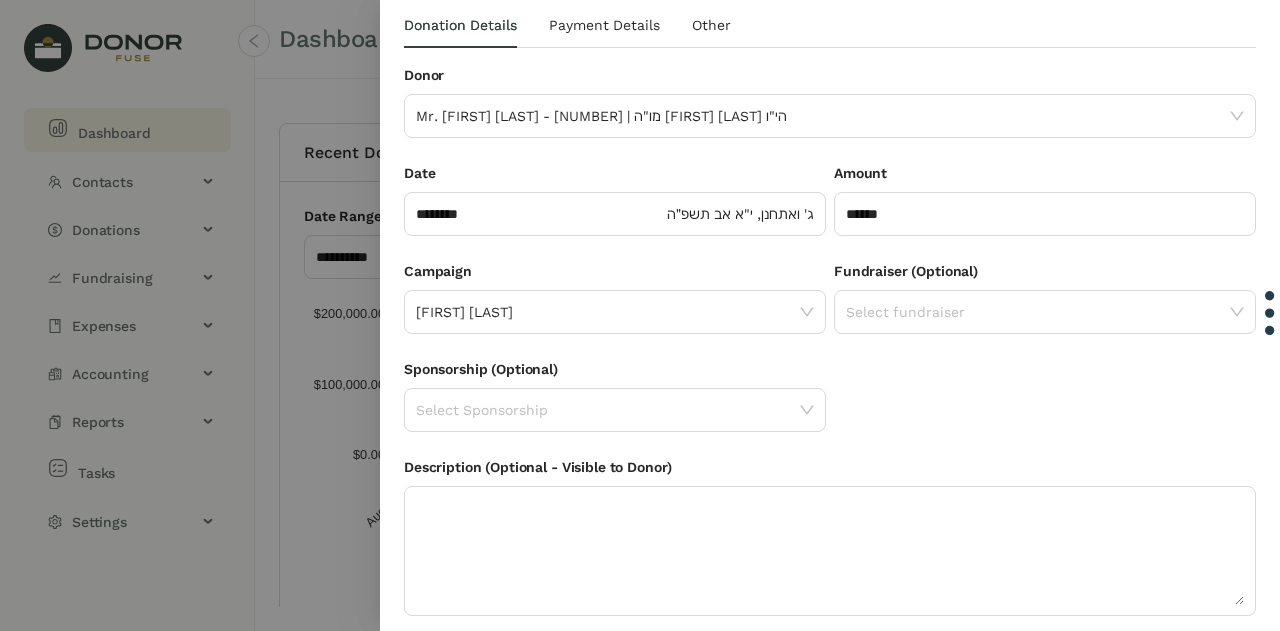 scroll, scrollTop: 76, scrollLeft: 0, axis: vertical 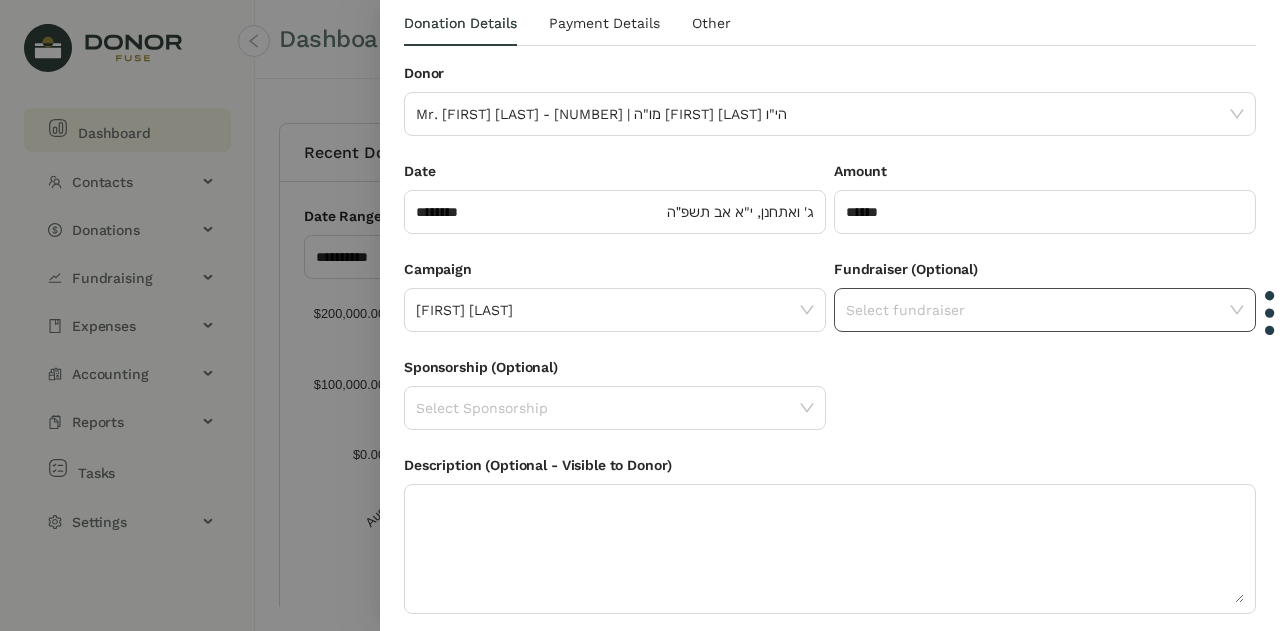 click 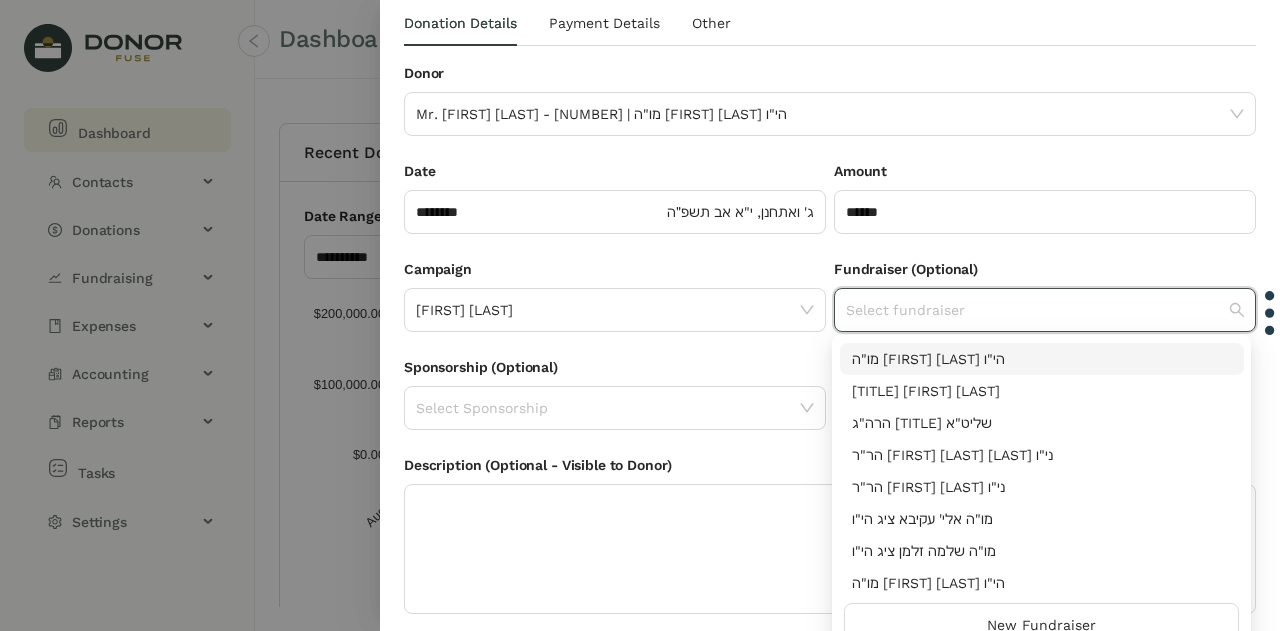 click on "מו"ה [FIRST] [LAST] הי"ו" at bounding box center (1042, 359) 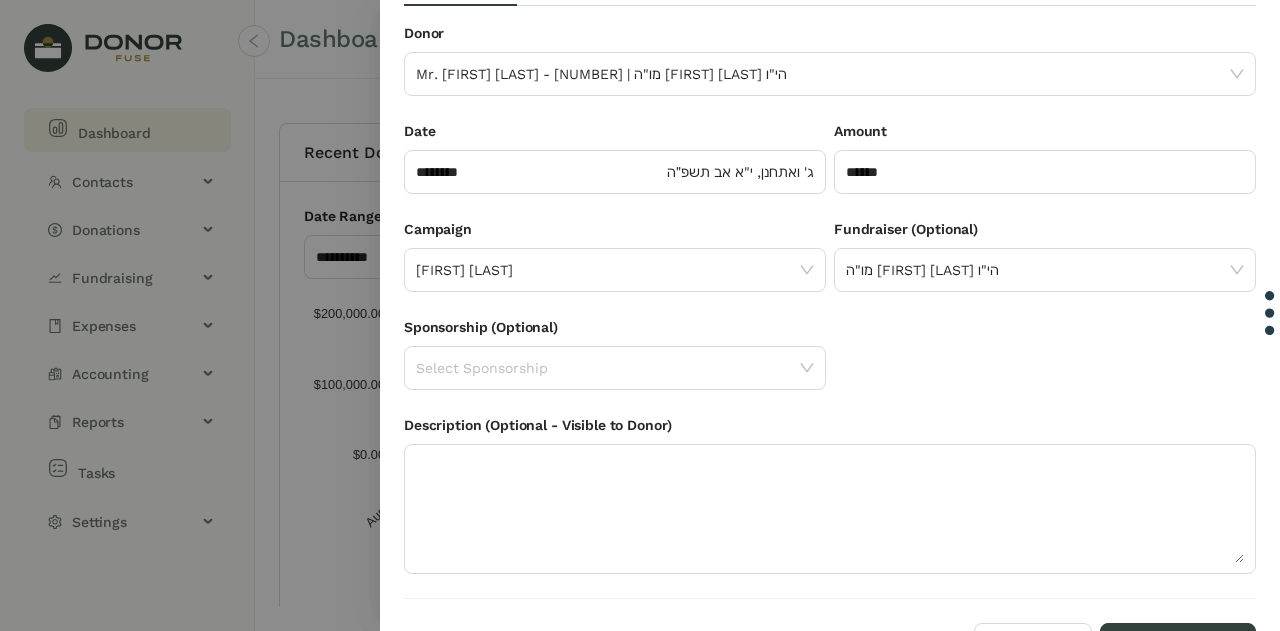 scroll, scrollTop: 0, scrollLeft: 0, axis: both 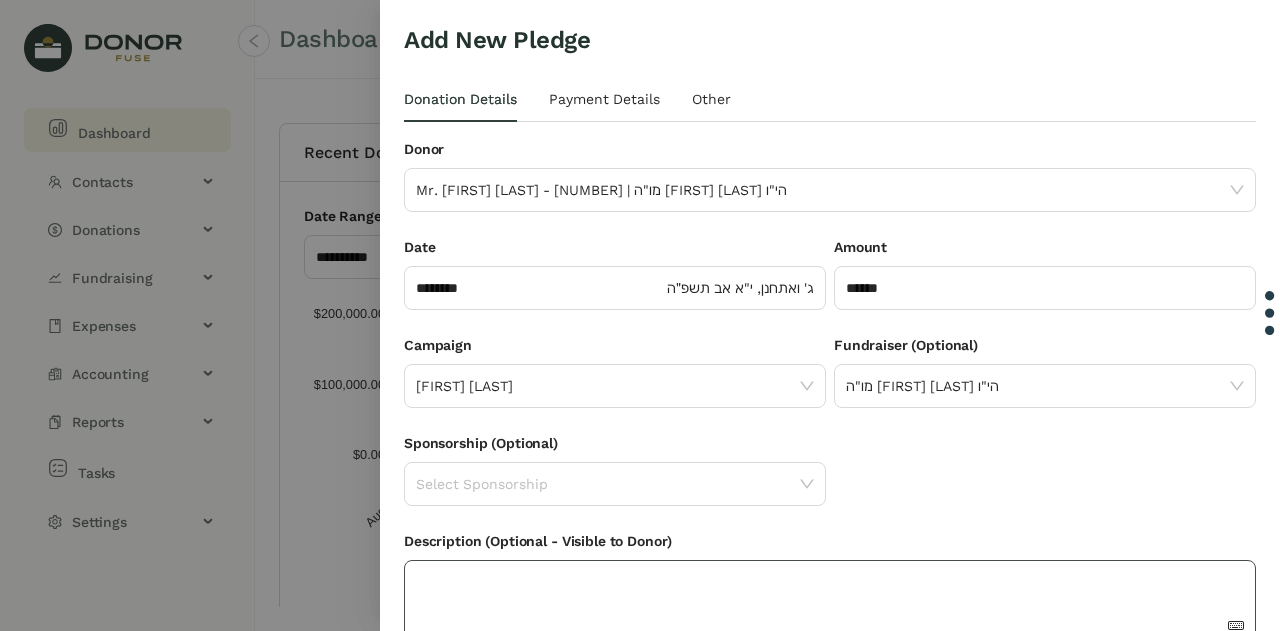 click 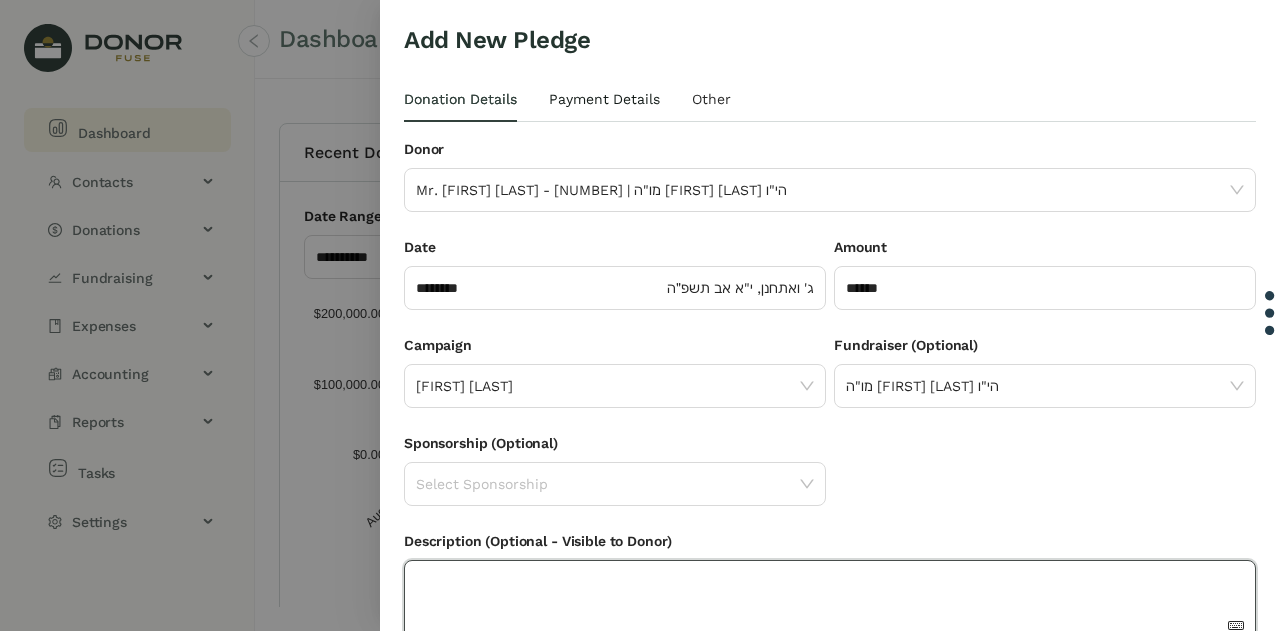 click on "Payment Details" at bounding box center [604, 99] 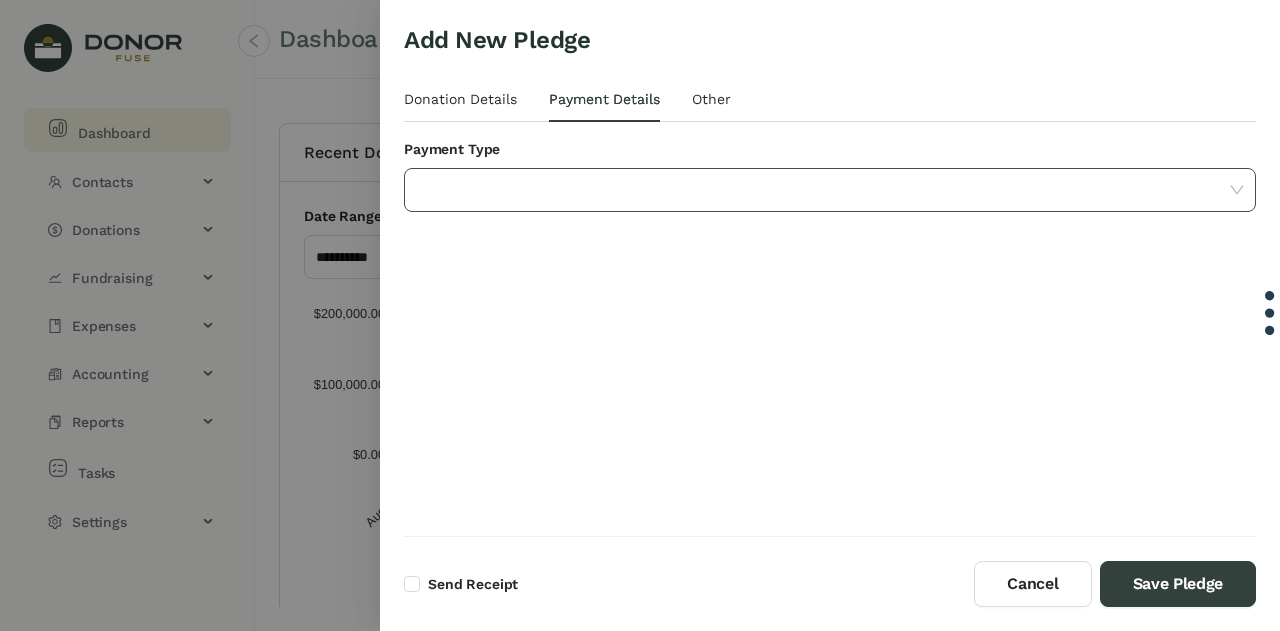click 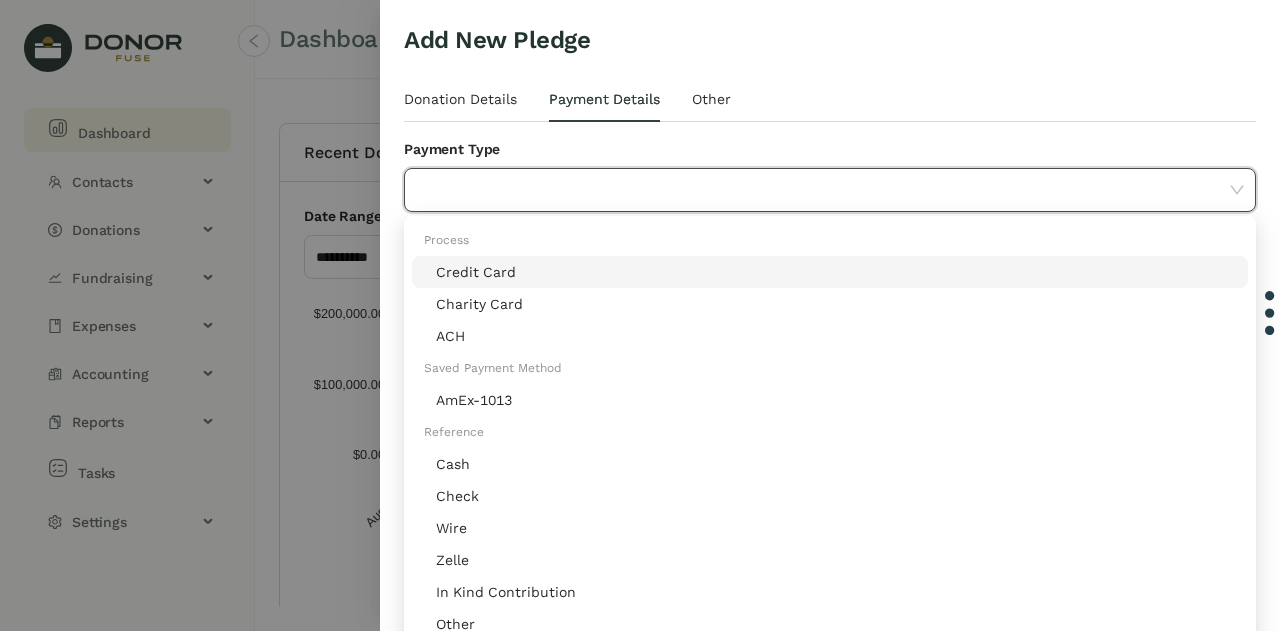 click on "Charity Card" at bounding box center [836, 336] 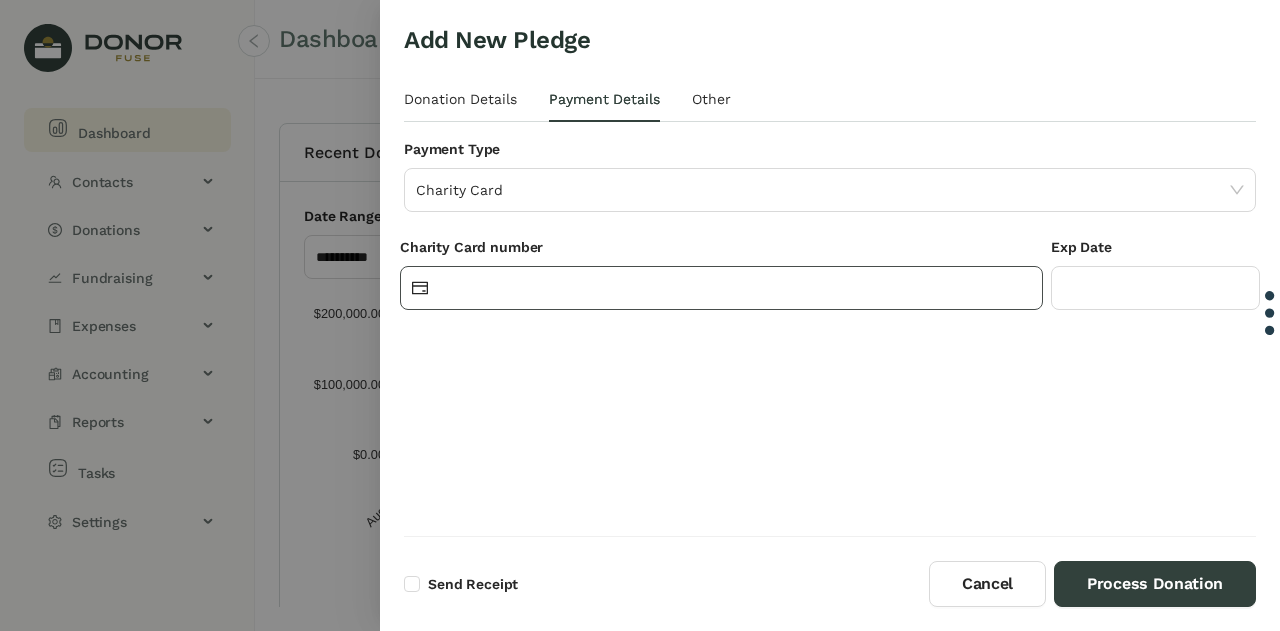click 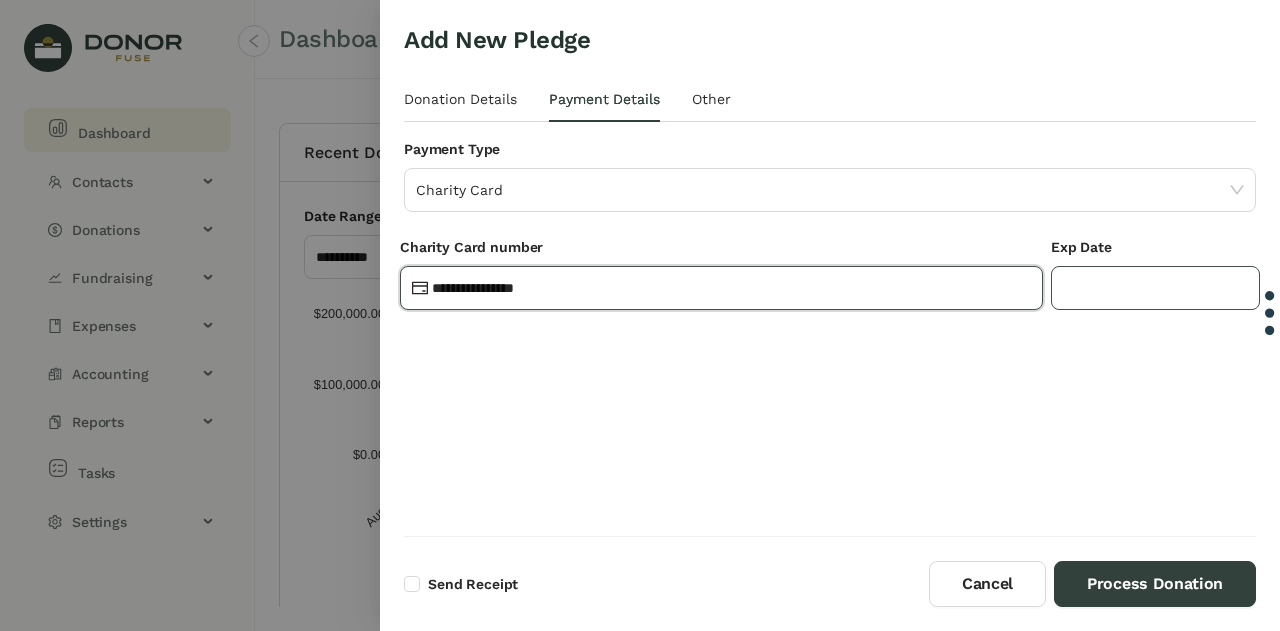 type on "**********" 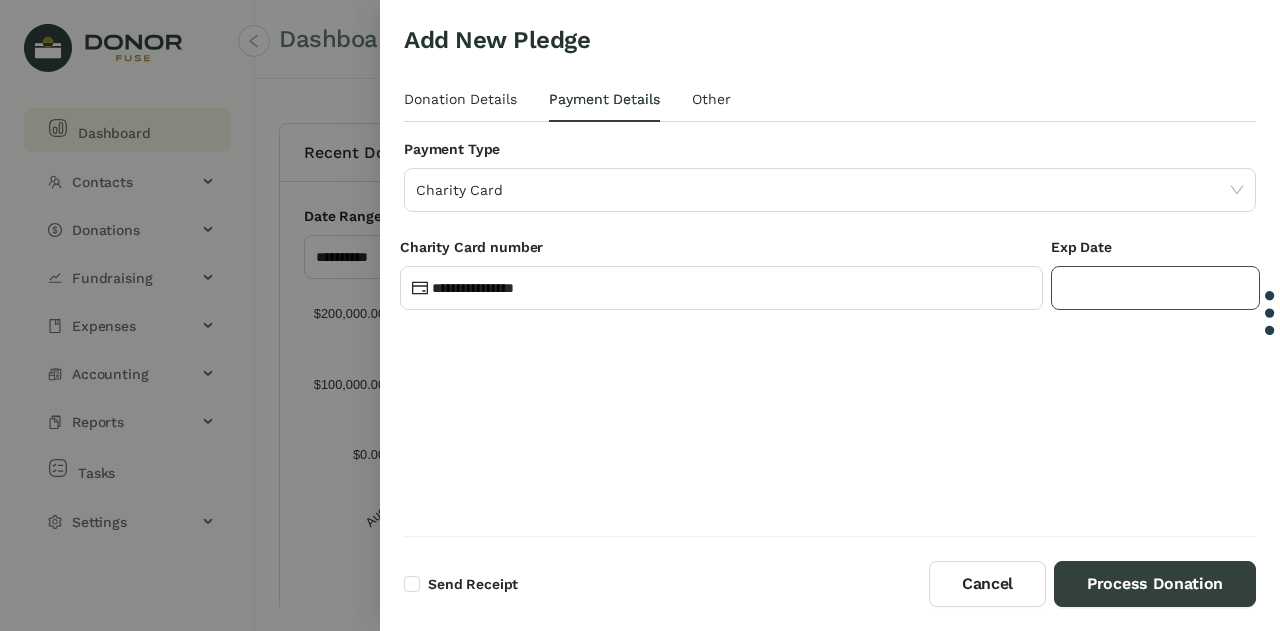 type on "*****" 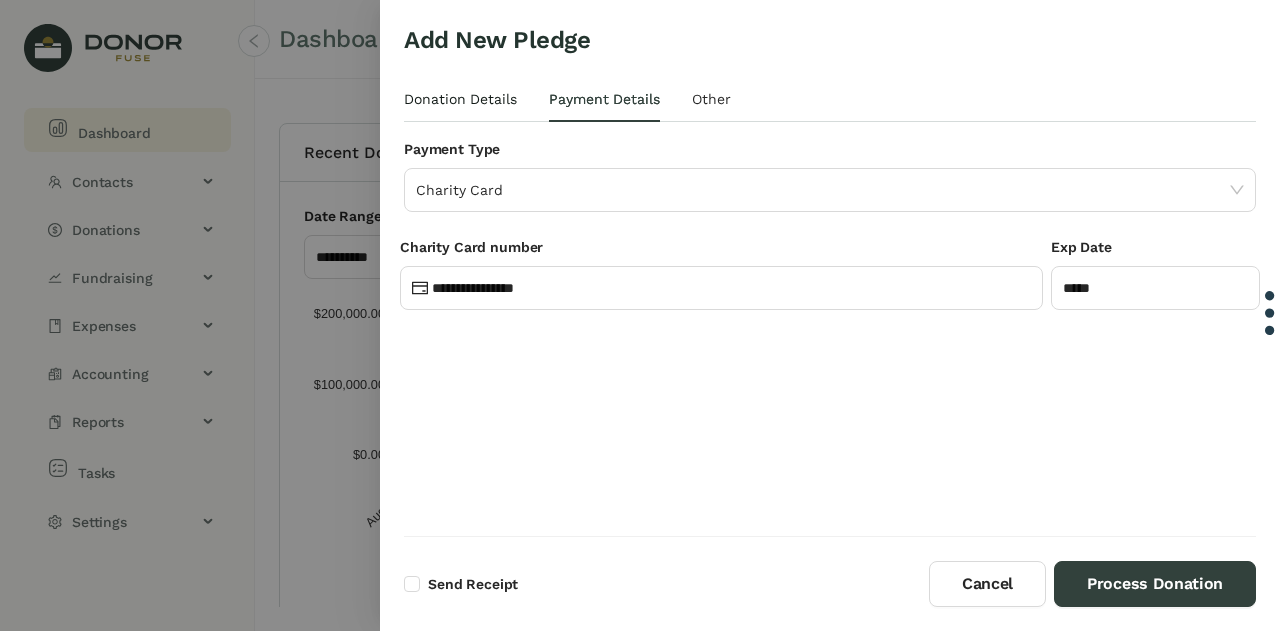 click on "Donation Details" at bounding box center [460, 99] 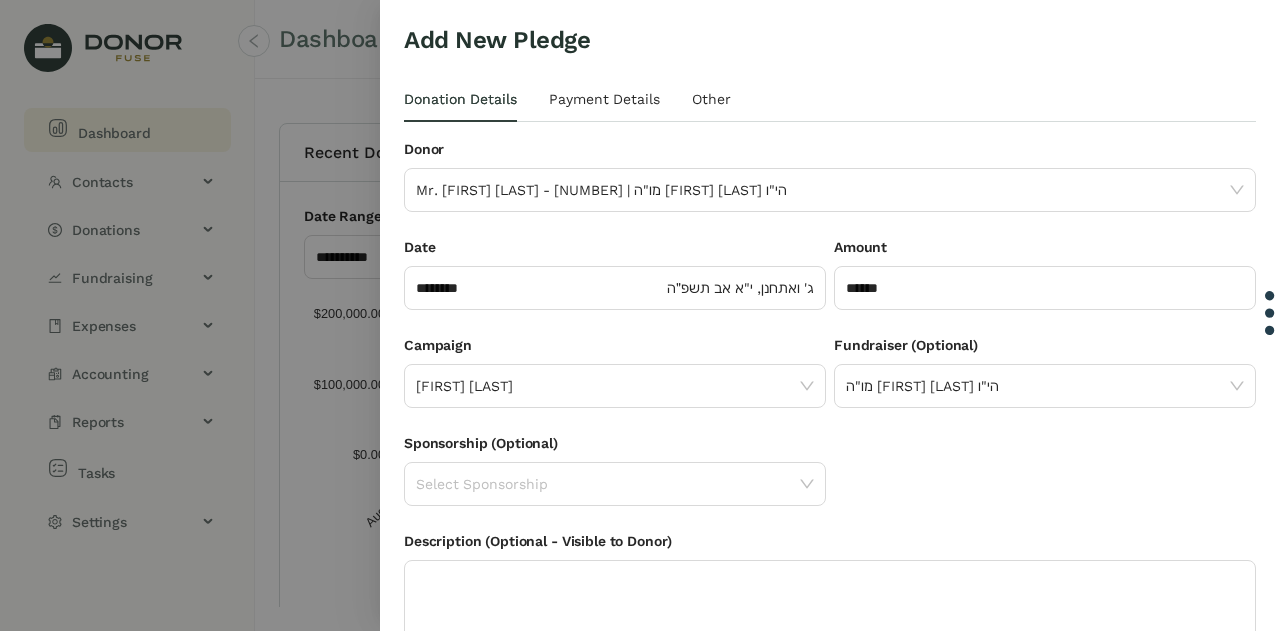 scroll, scrollTop: 152, scrollLeft: 0, axis: vertical 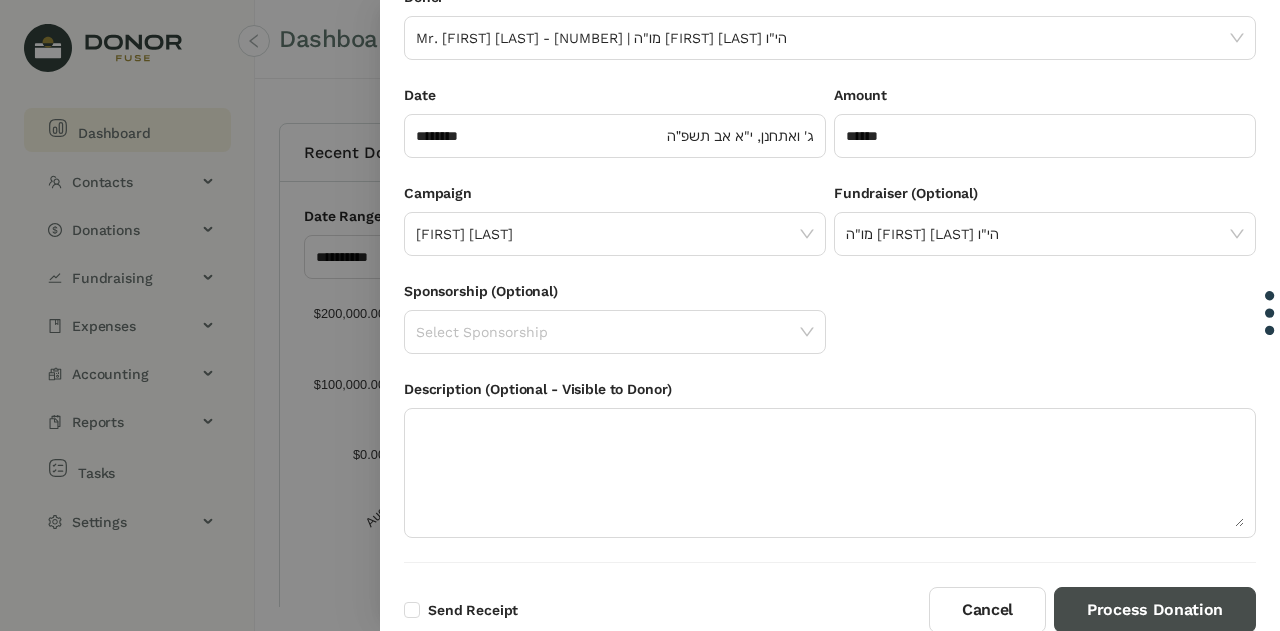 click on "Process Donation" at bounding box center [1155, 610] 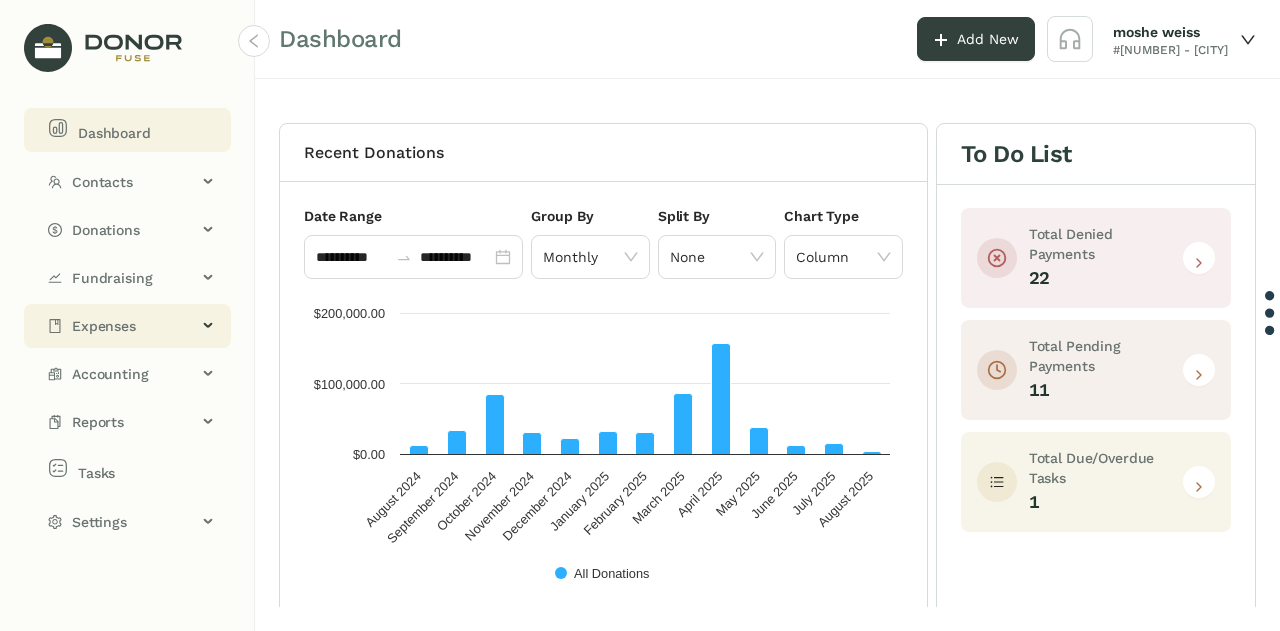 click on "Expenses" 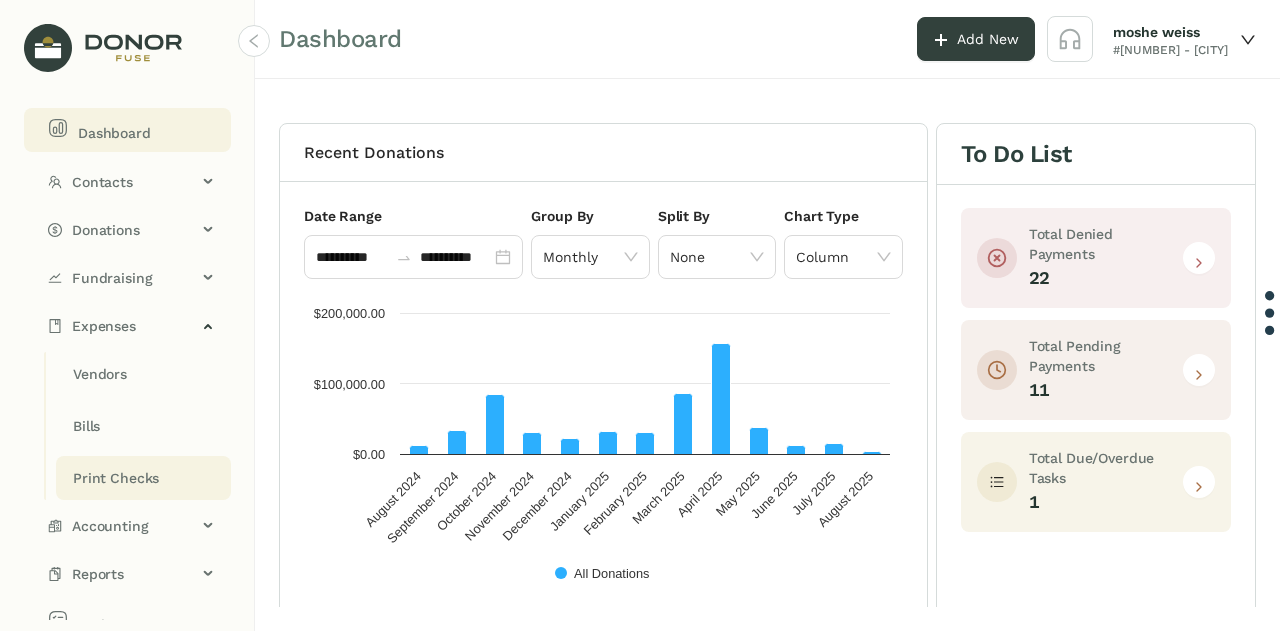 click on "Print Checks" 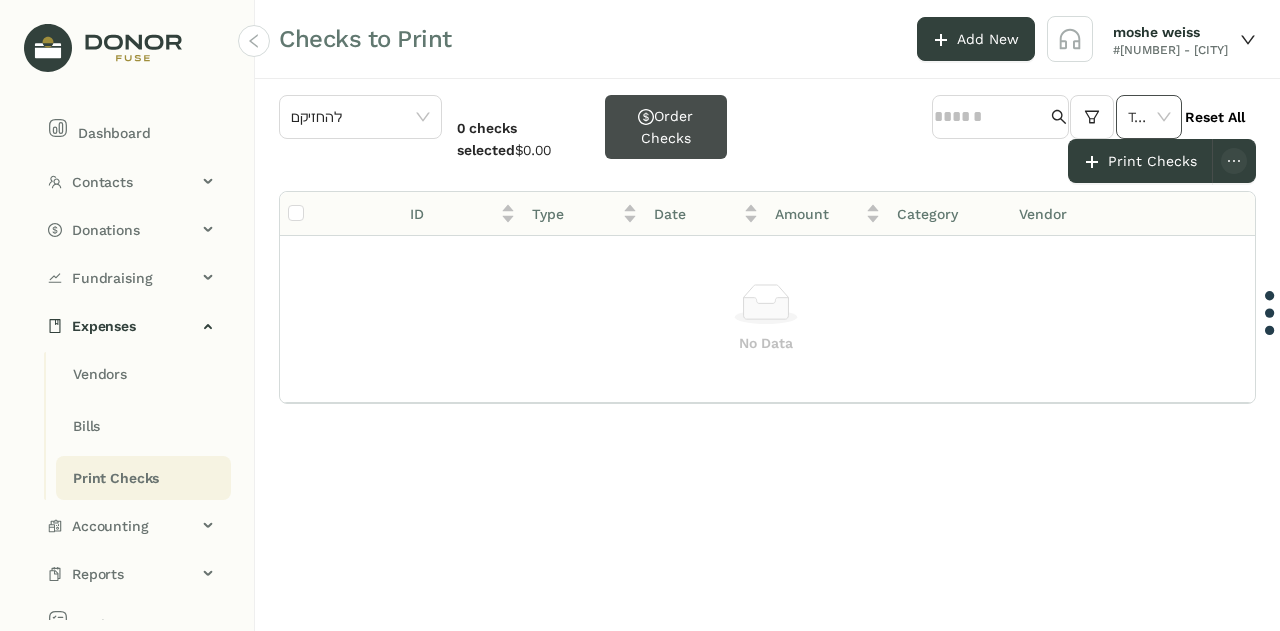 click on "To Print" 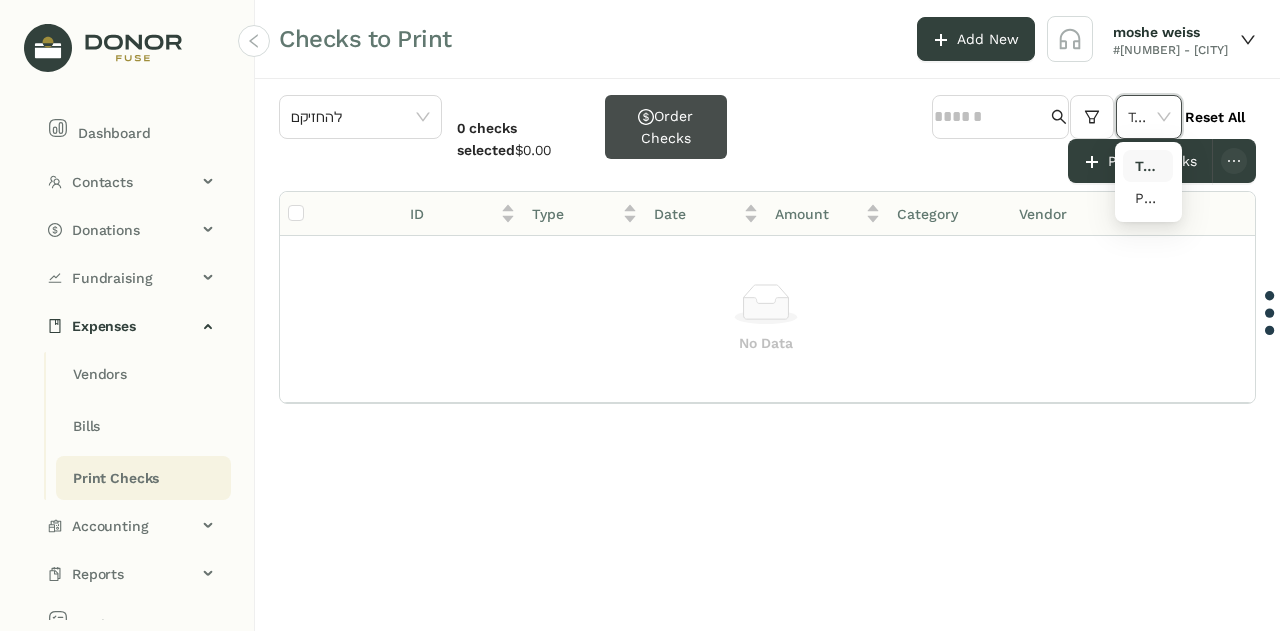 click on "Printed" at bounding box center (1148, 198) 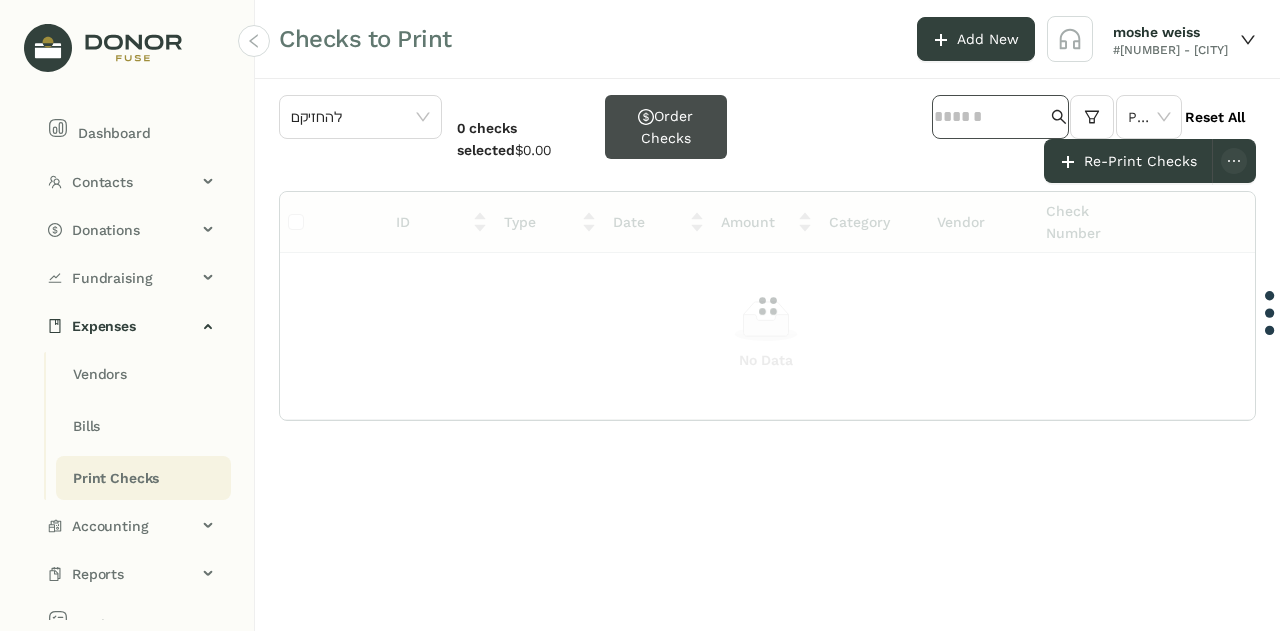 click 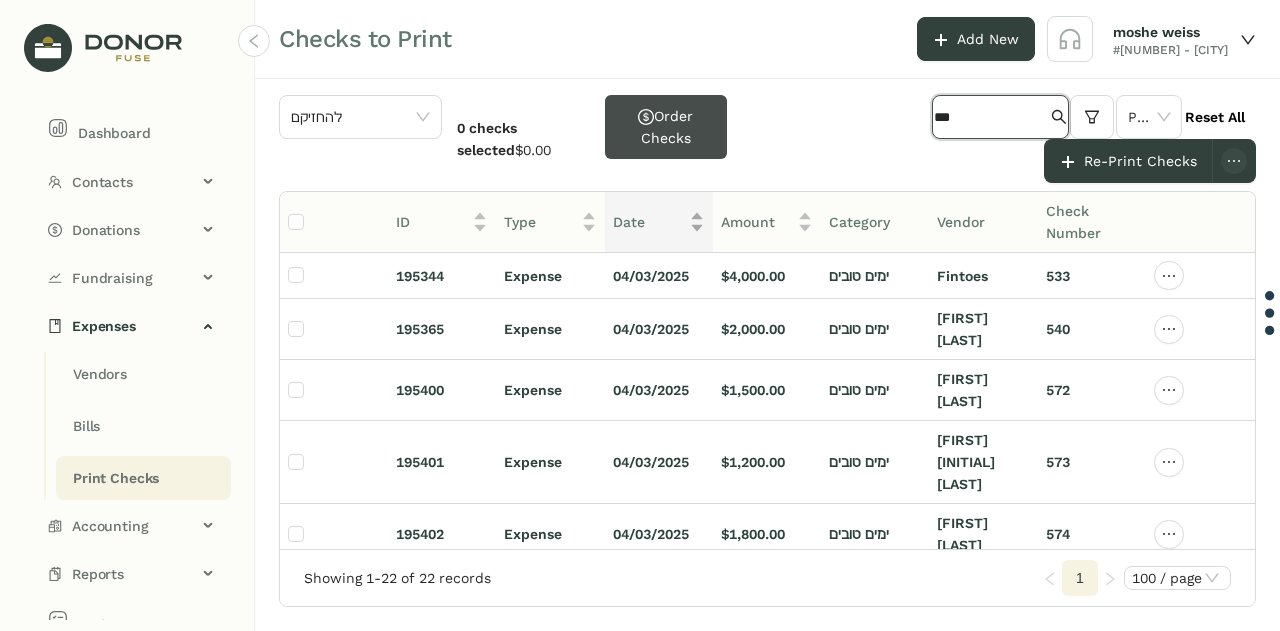 type on "***" 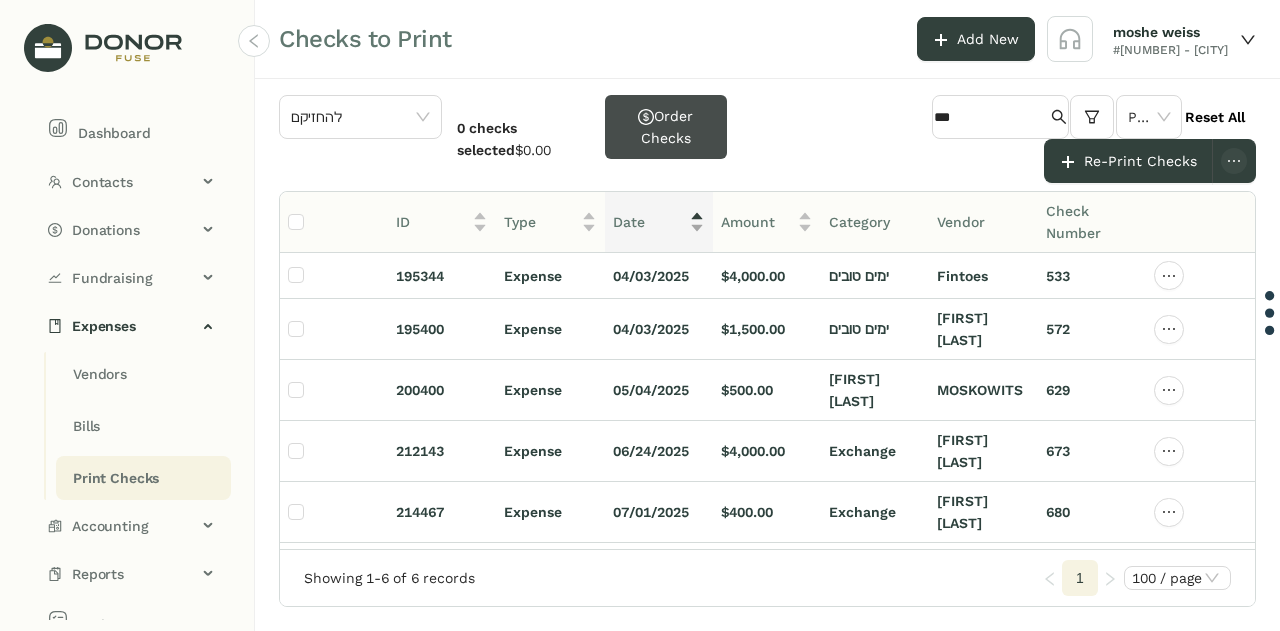 click on "Date" 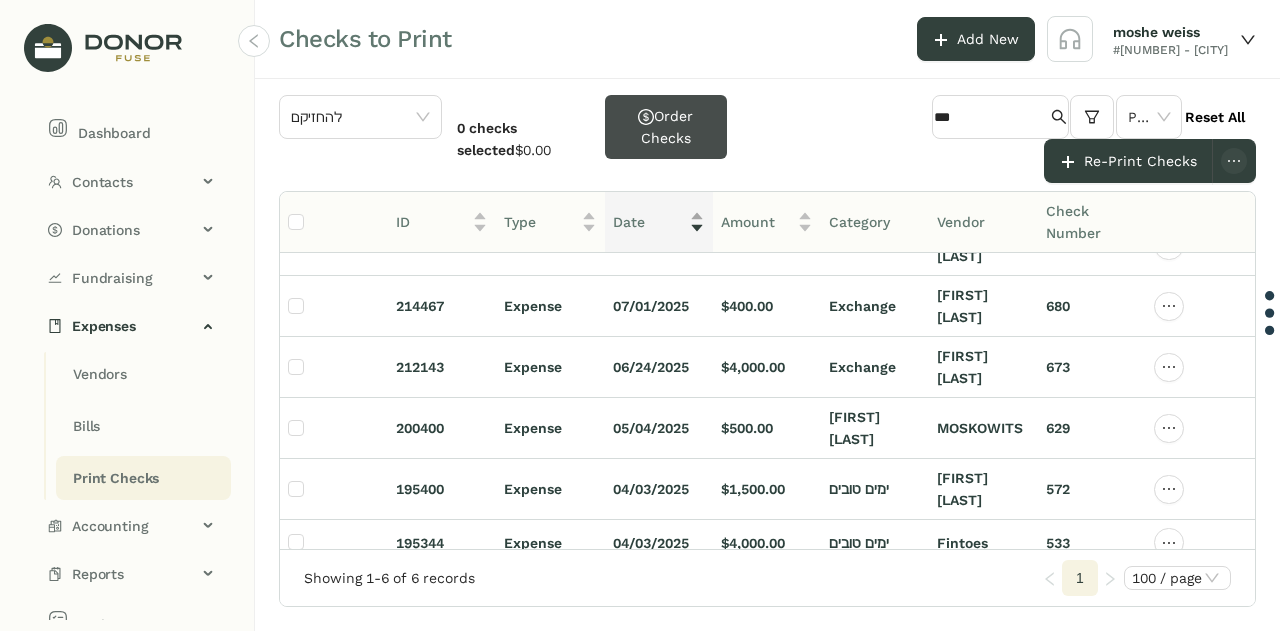 scroll, scrollTop: 0, scrollLeft: 0, axis: both 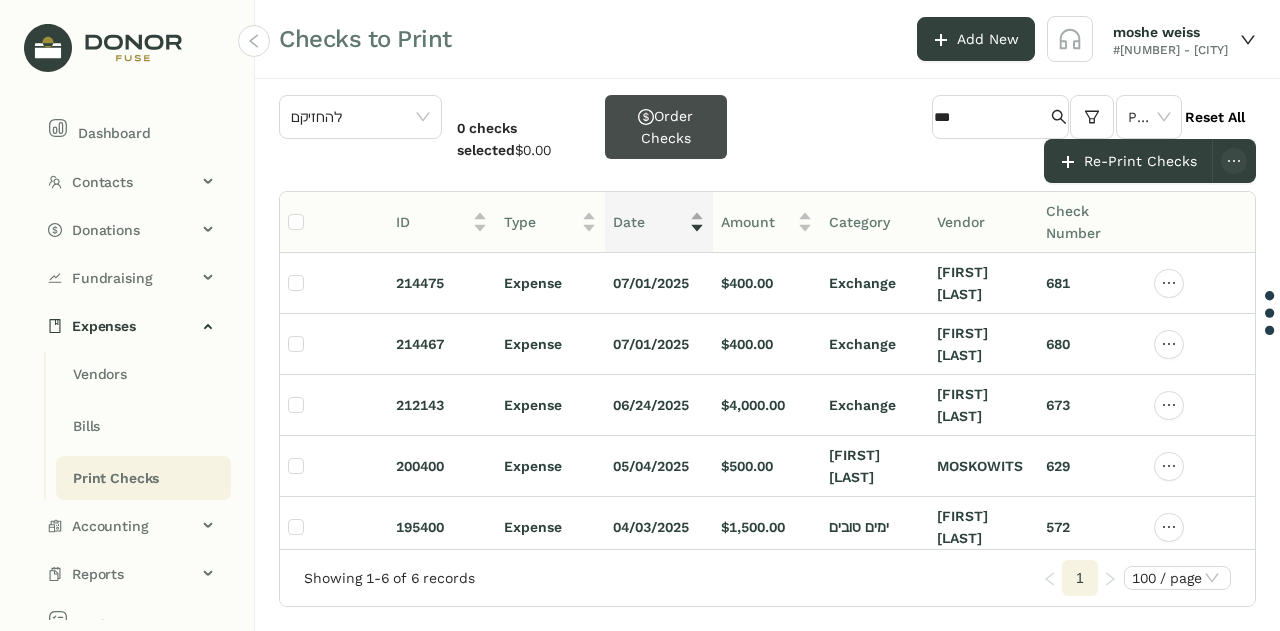 click on "Date" 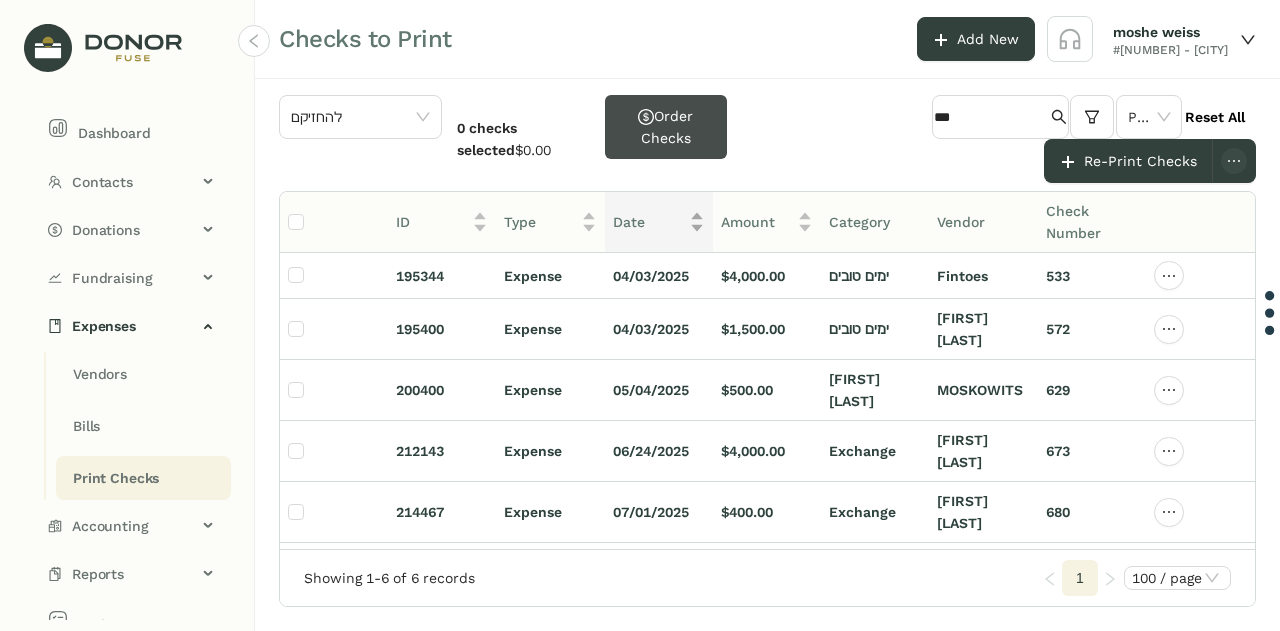 click on "Date" 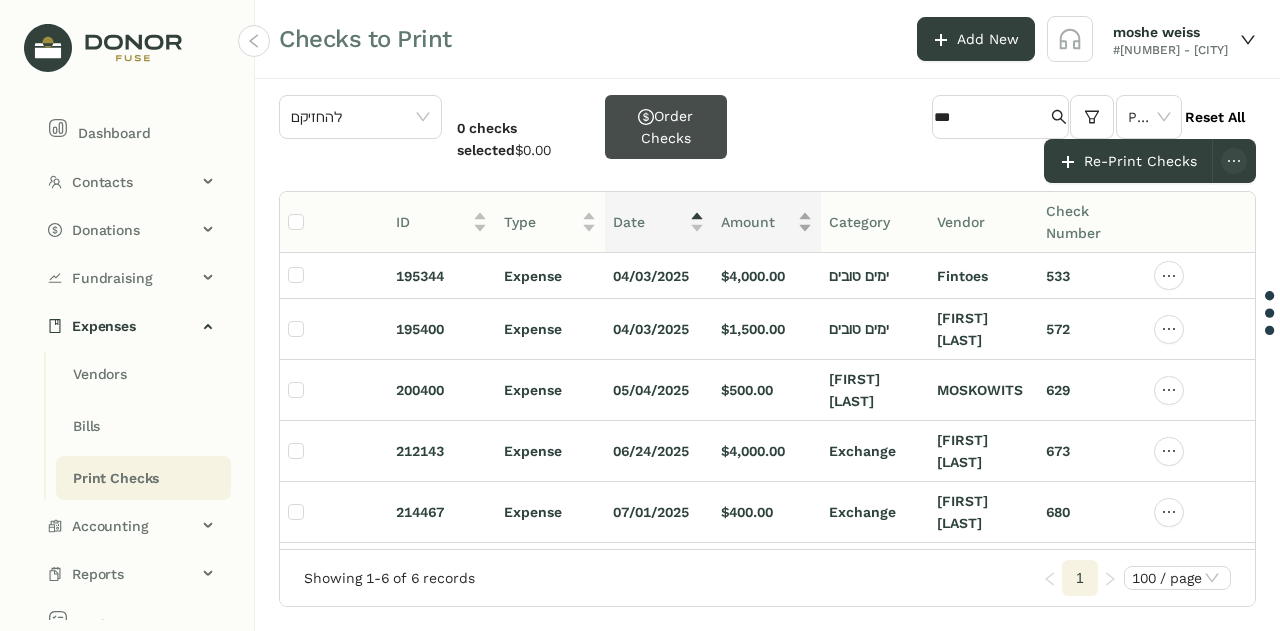 click on "Amount" 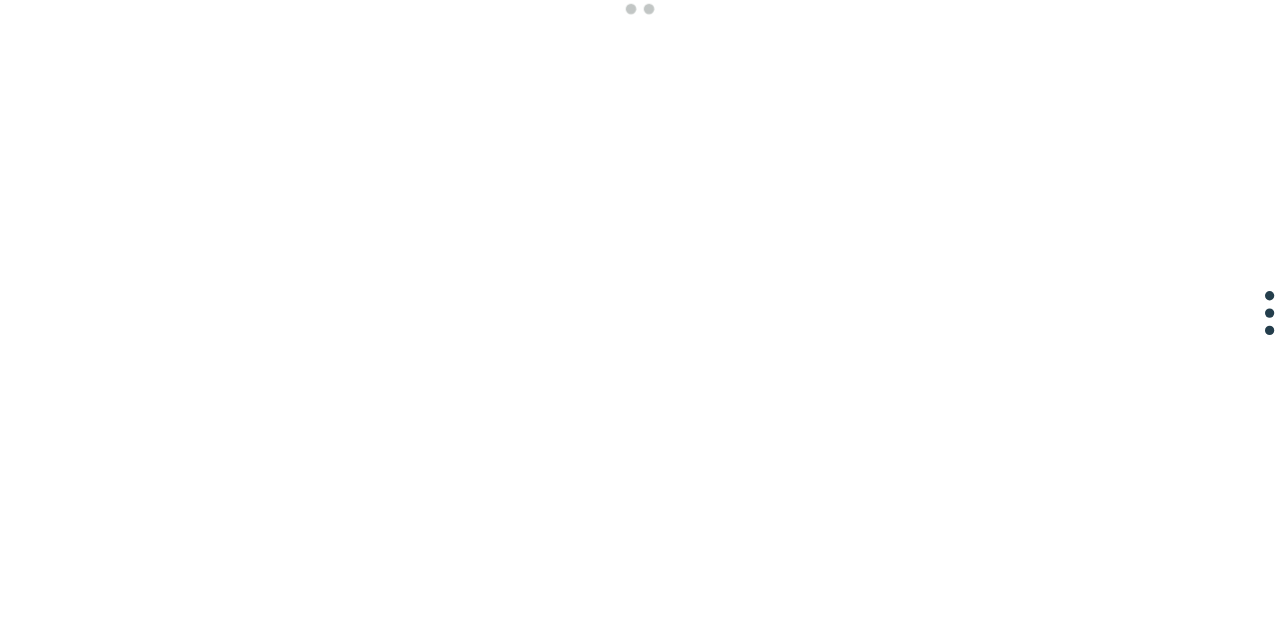 click at bounding box center (640, 315) 